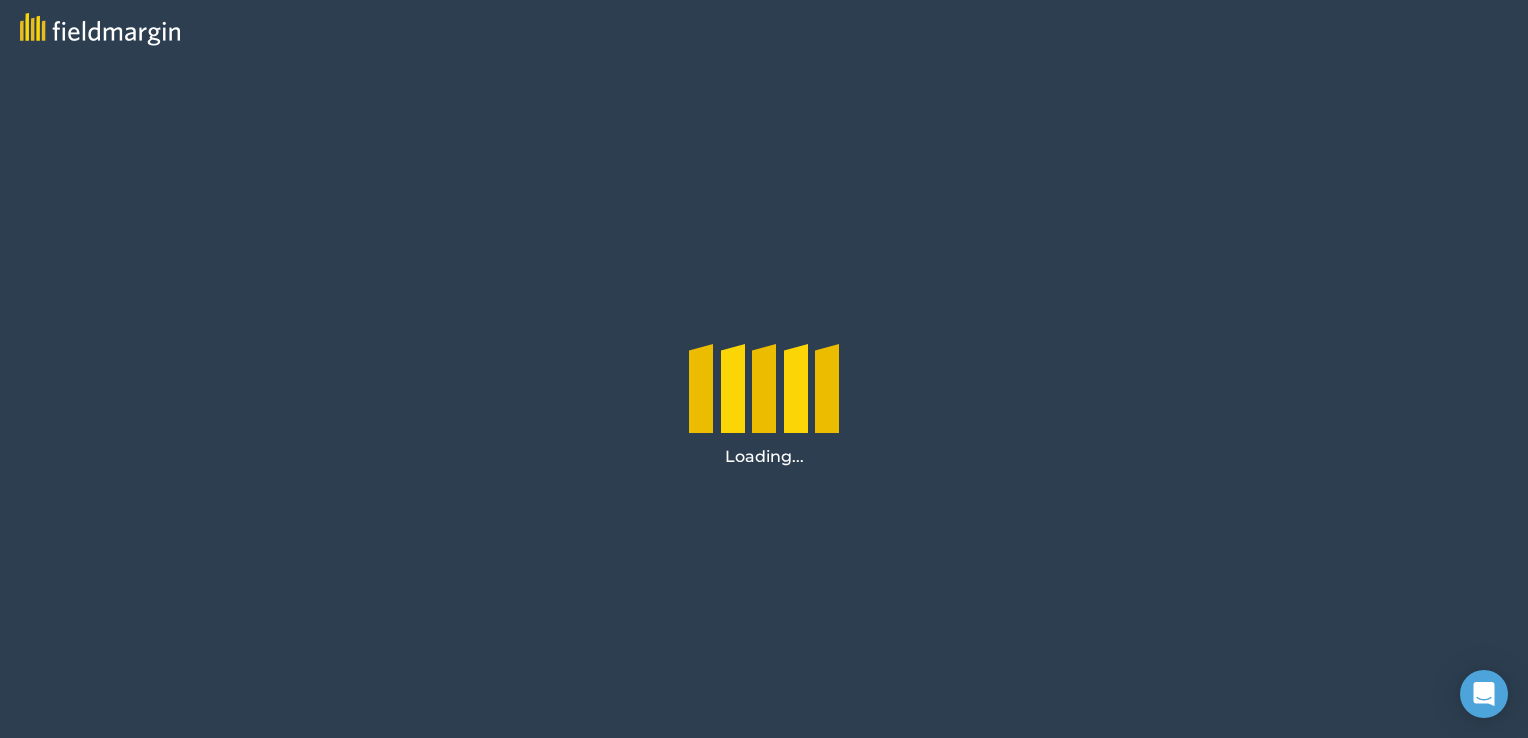 scroll, scrollTop: 0, scrollLeft: 0, axis: both 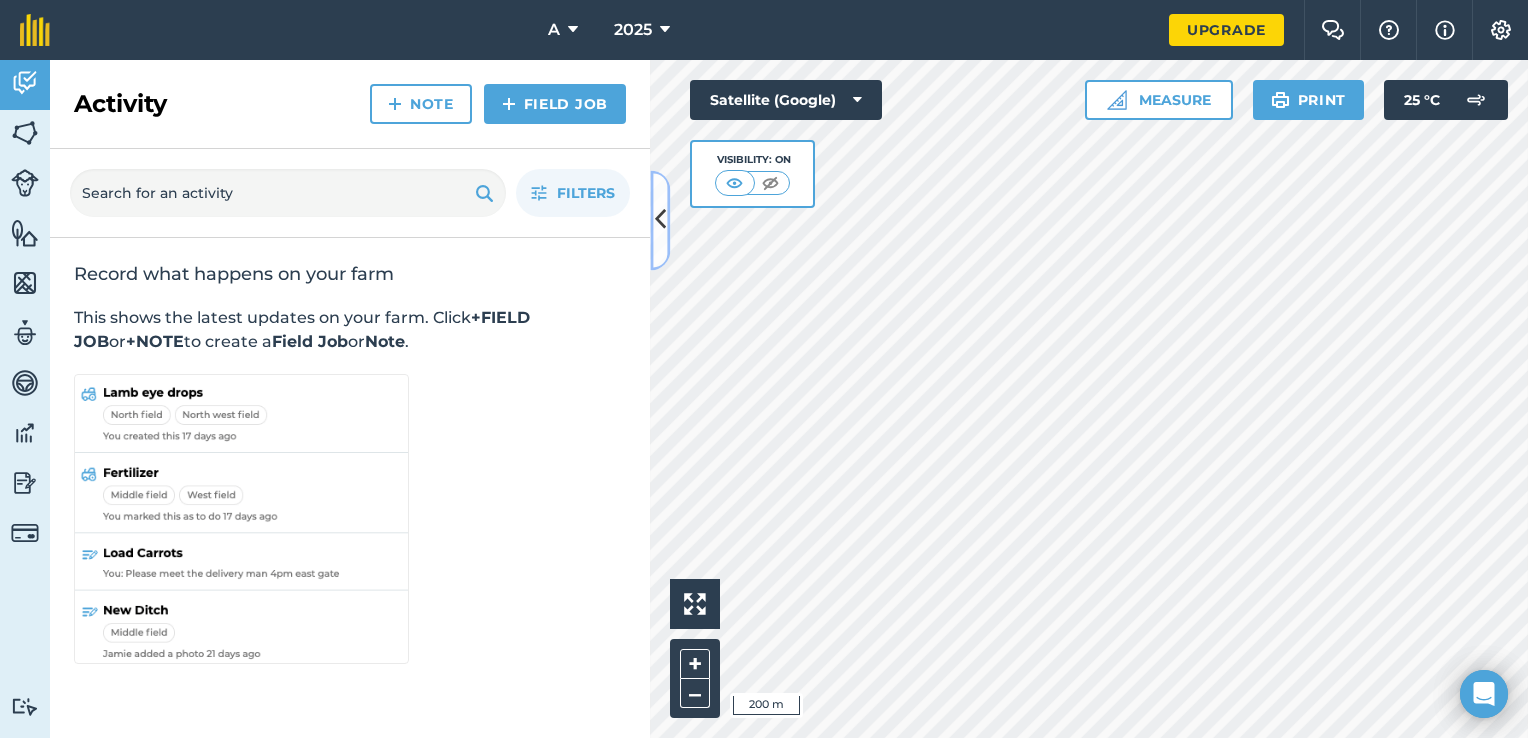 click at bounding box center (660, 220) 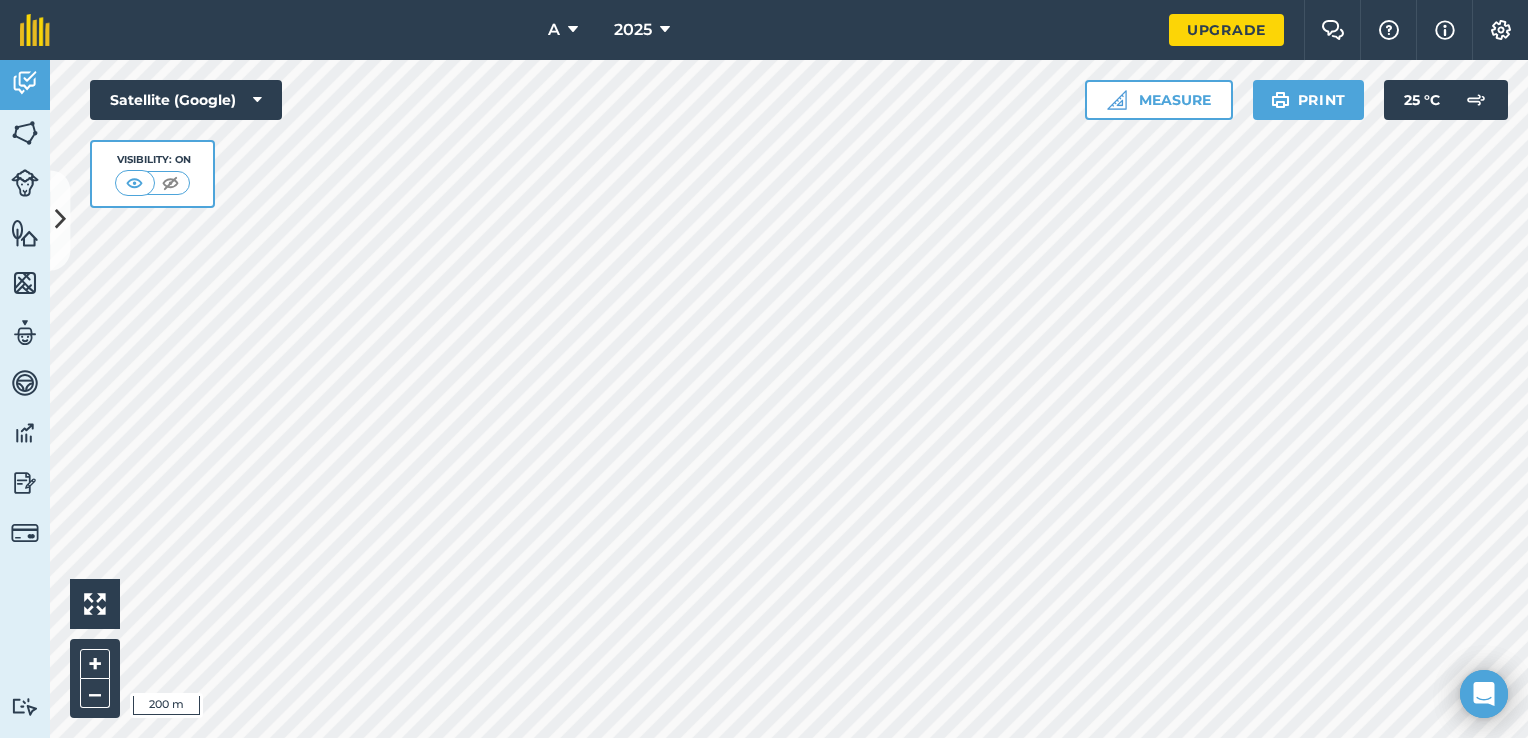 click on "Measure" at bounding box center (1159, 100) 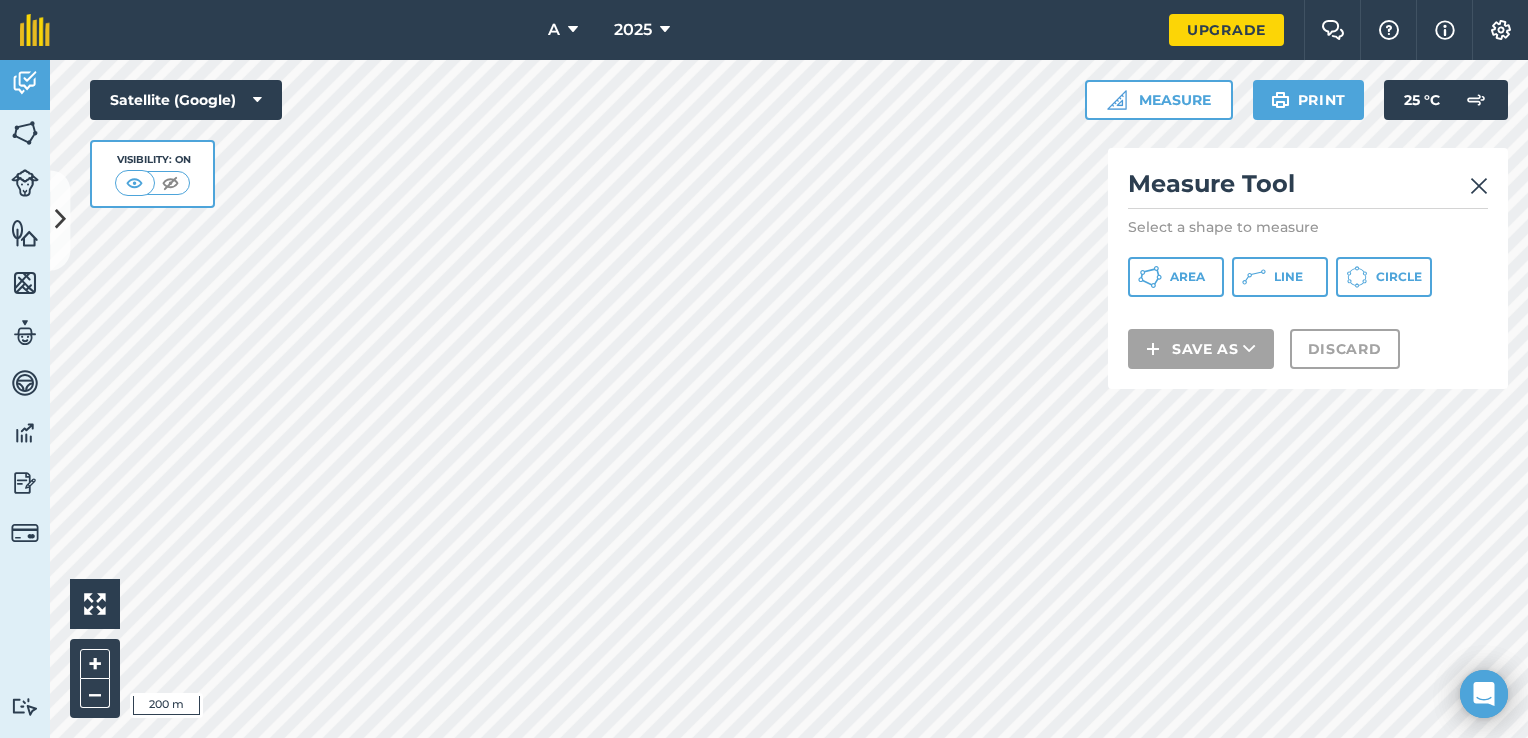 click on "Line" at bounding box center [1288, 277] 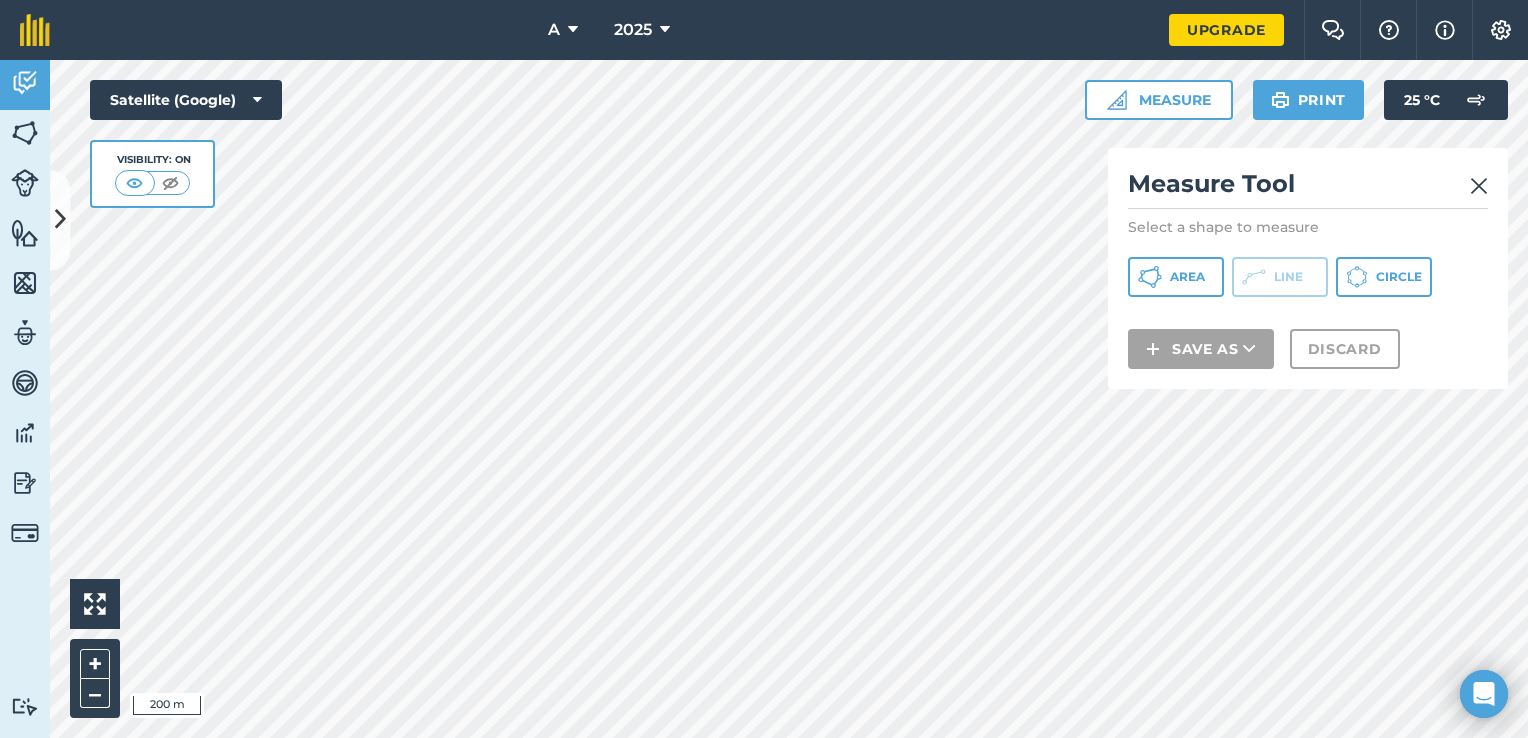 click at bounding box center [1479, 186] 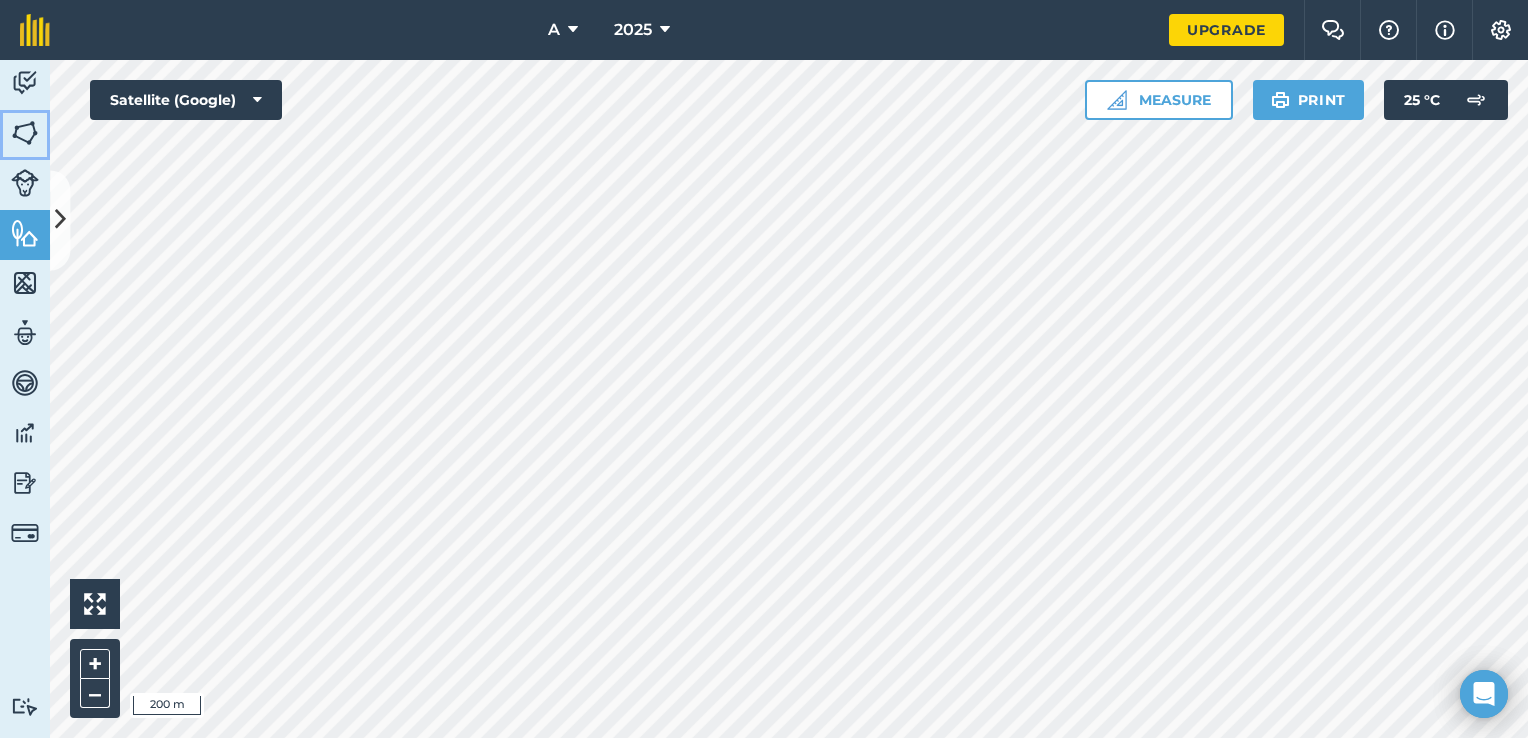 click at bounding box center (25, 133) 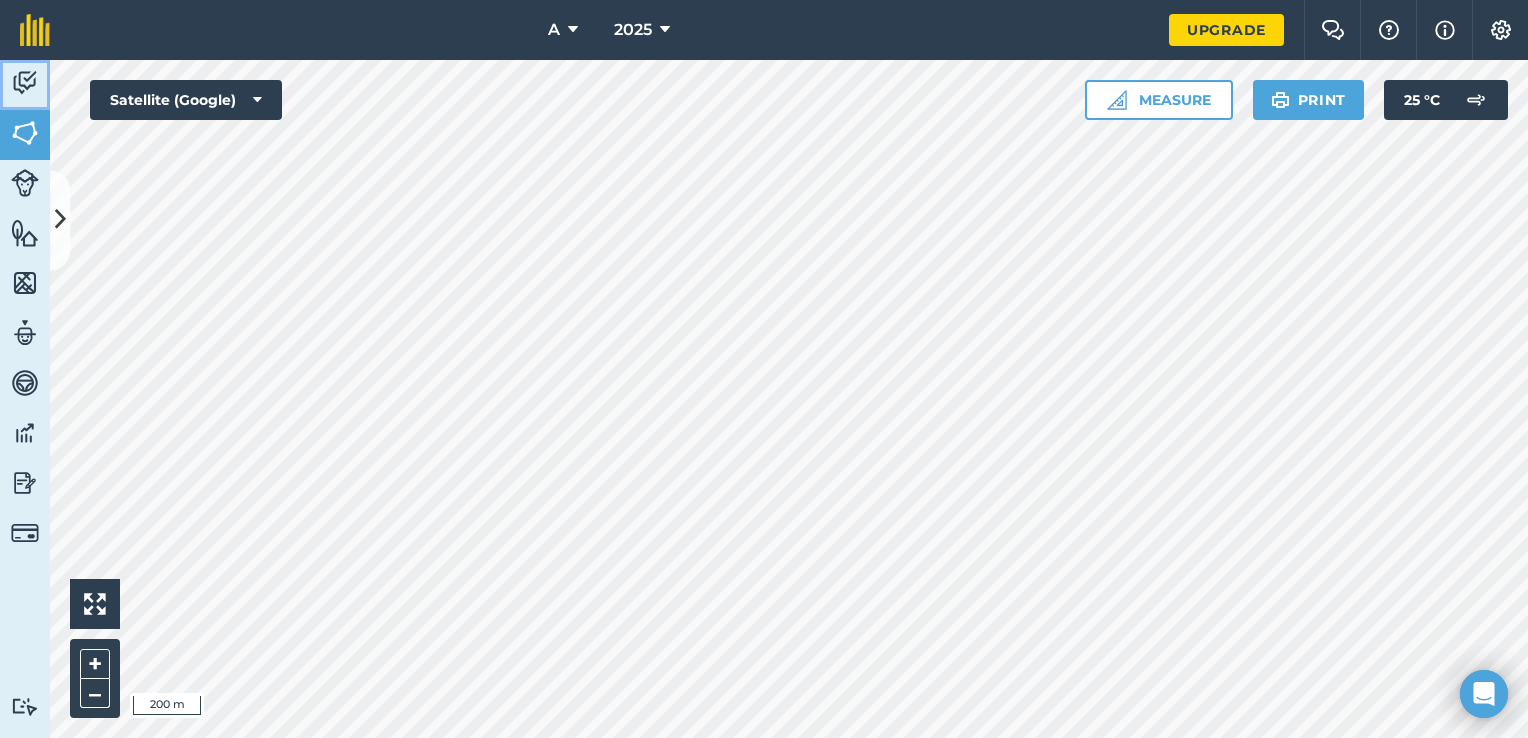 click at bounding box center (25, 83) 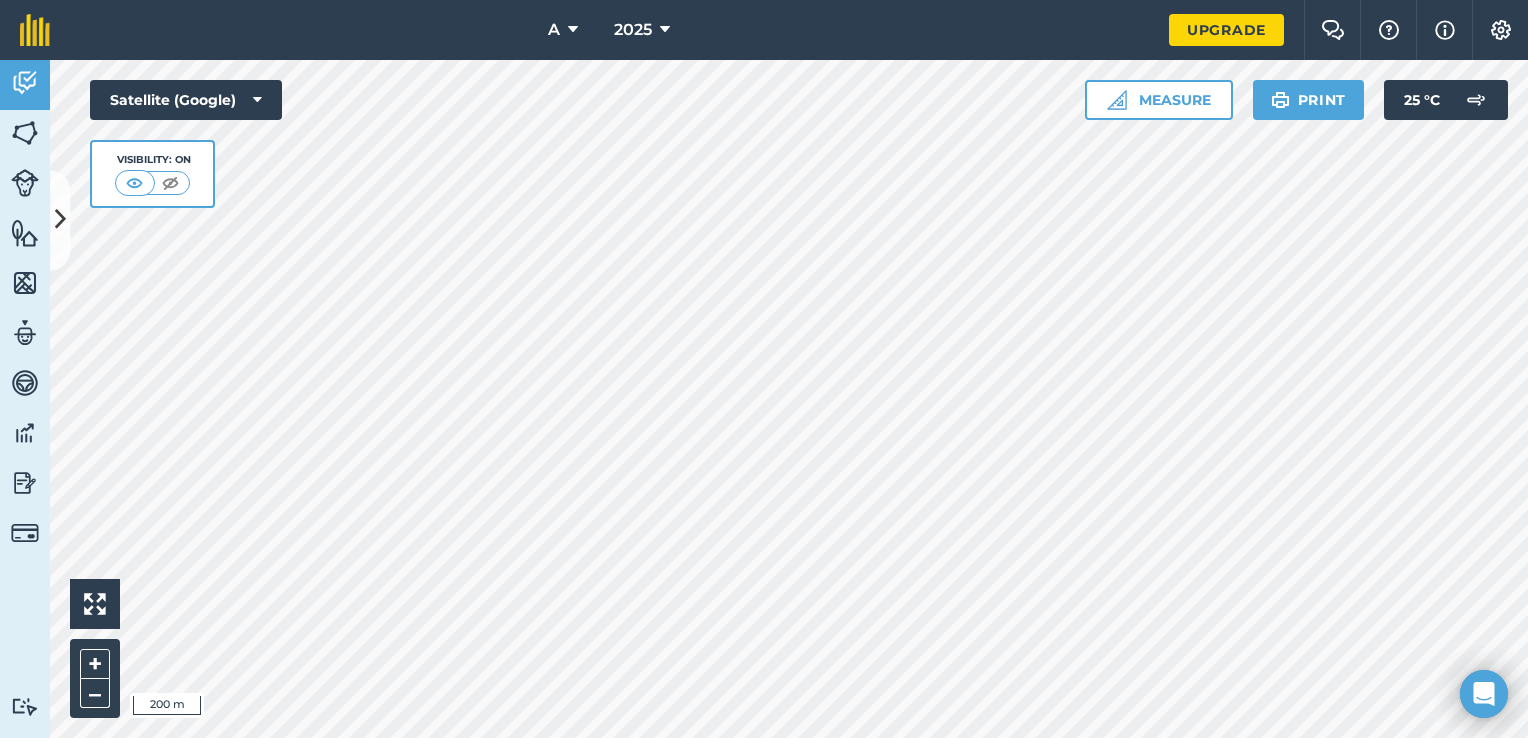 click on "Measure" at bounding box center (1159, 100) 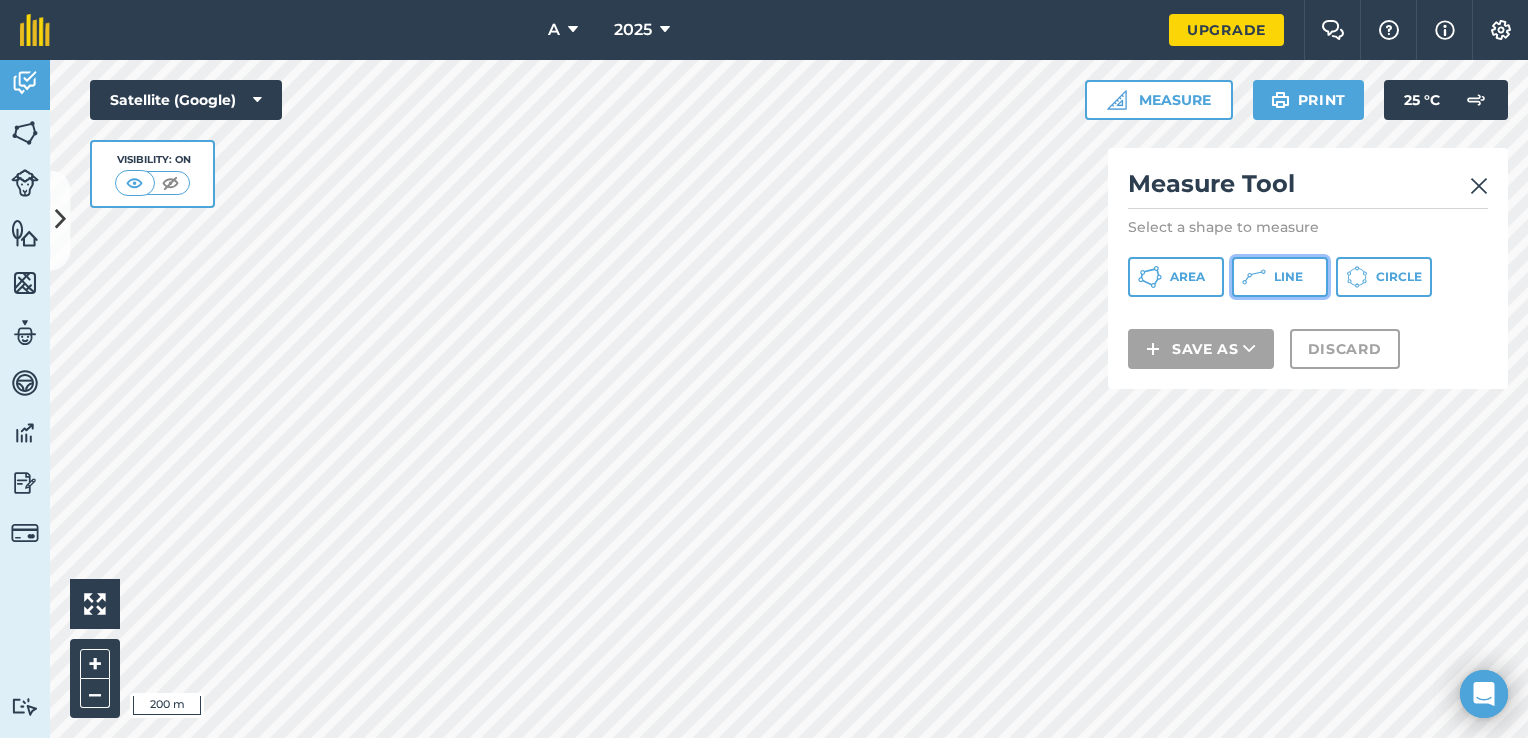 click on "Line" at bounding box center (1288, 277) 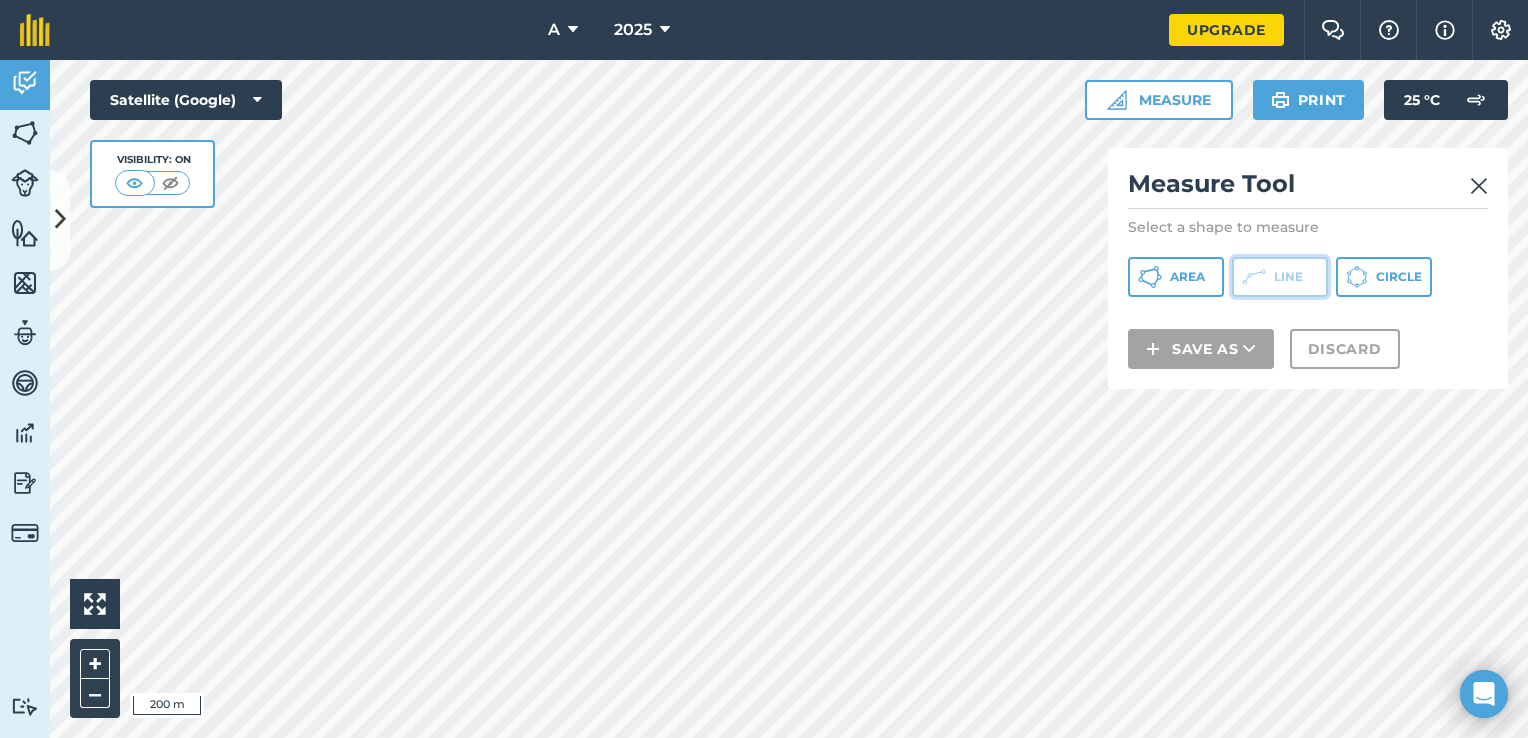 click on "Line" at bounding box center (1288, 277) 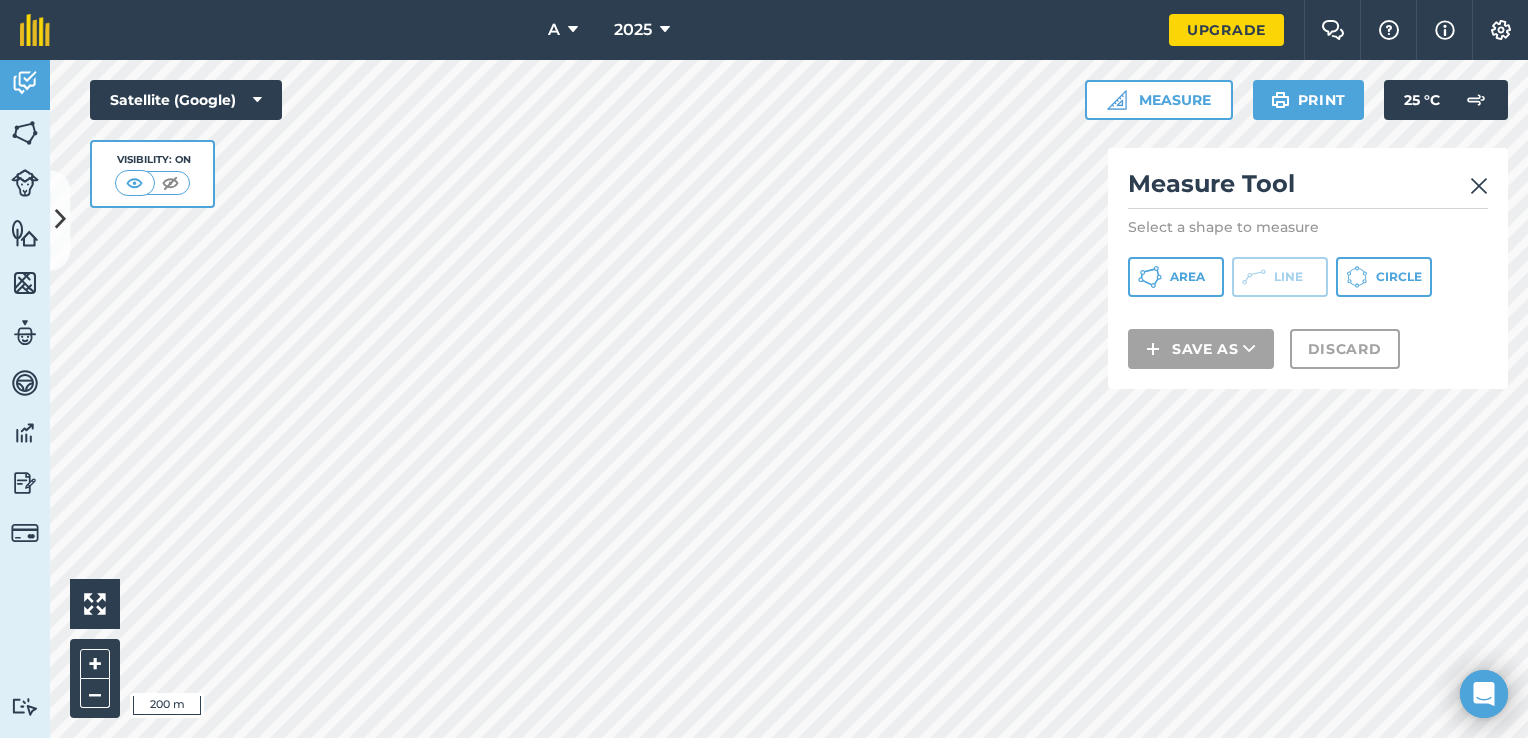 click on "Select a shape to measure" at bounding box center [1308, 227] 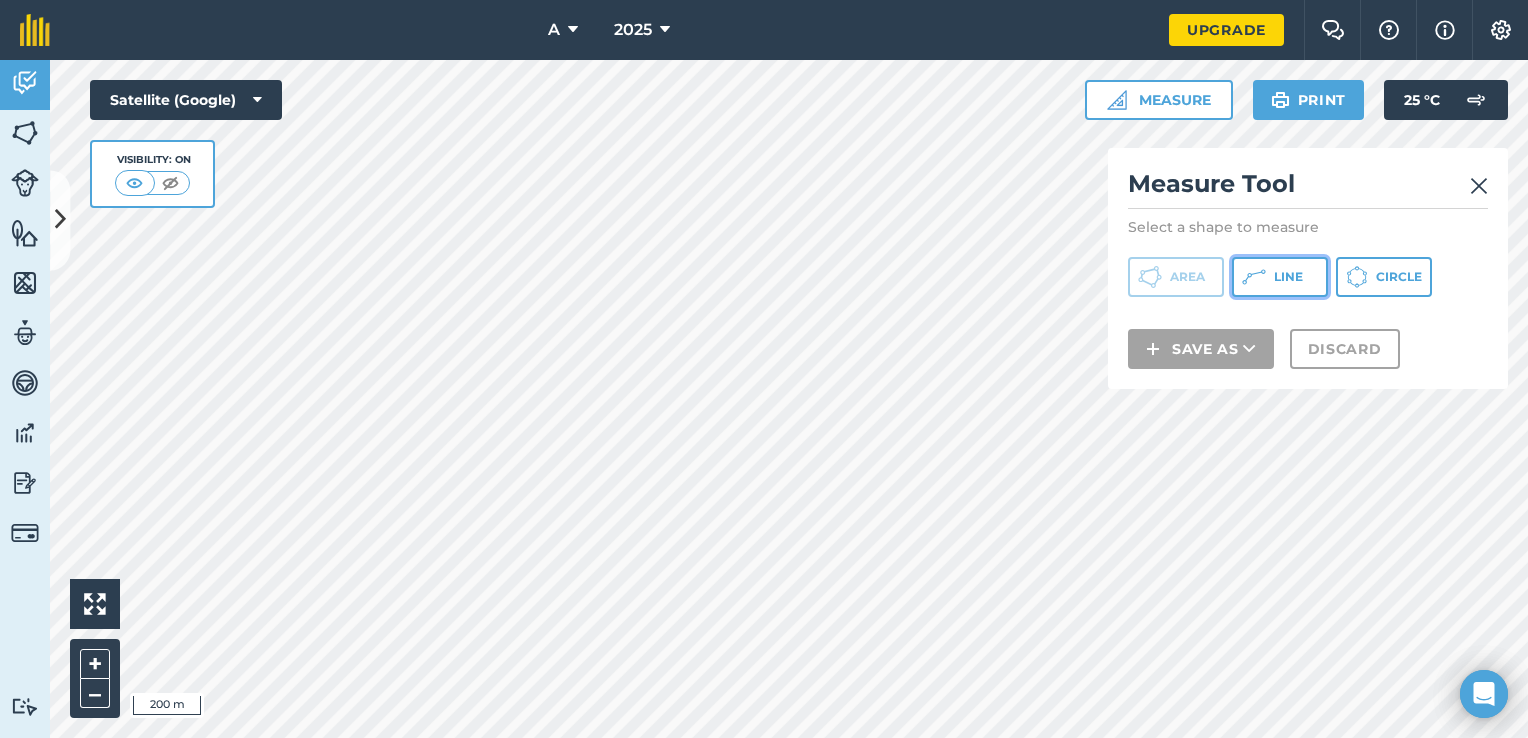 click on "Line" at bounding box center (1280, 277) 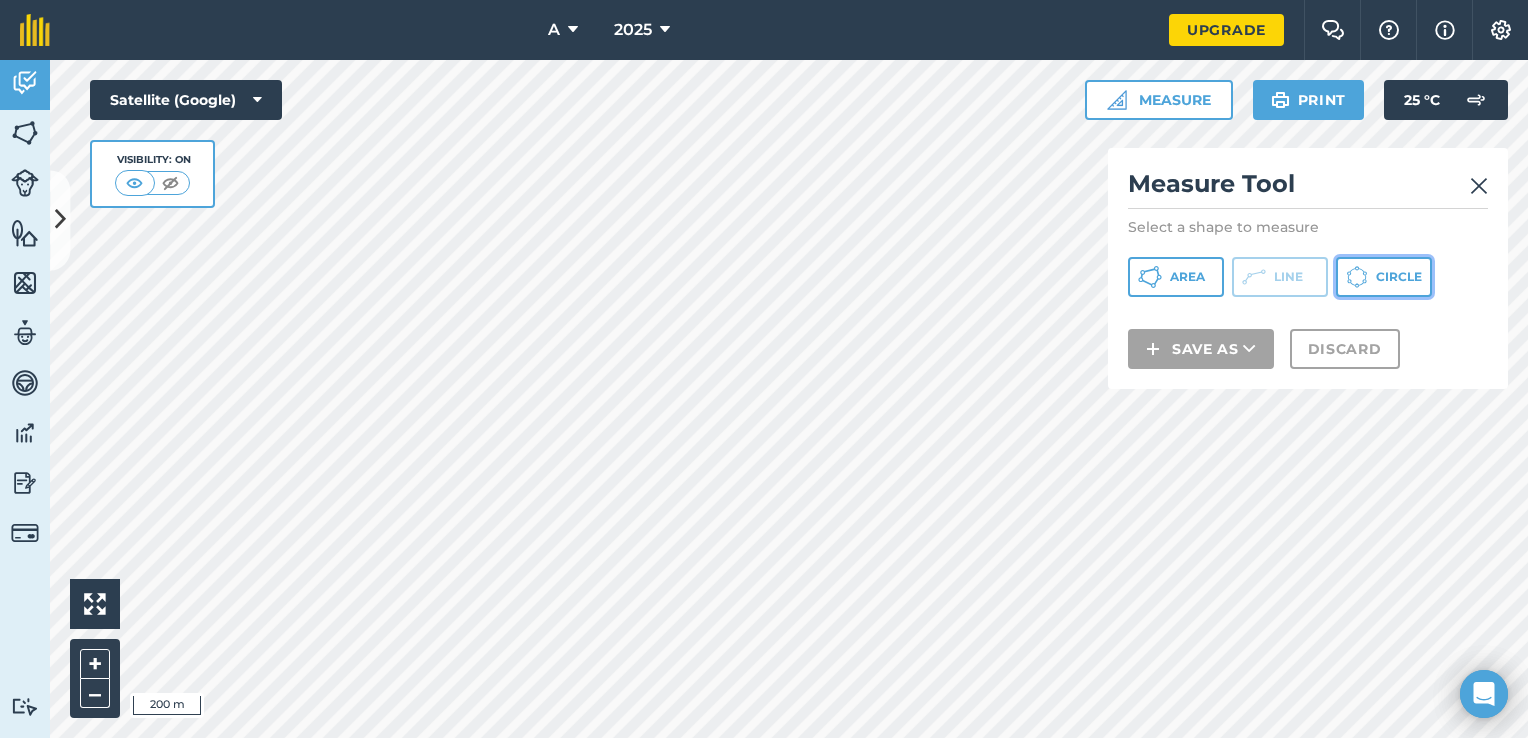 click on "Circle" at bounding box center (1399, 277) 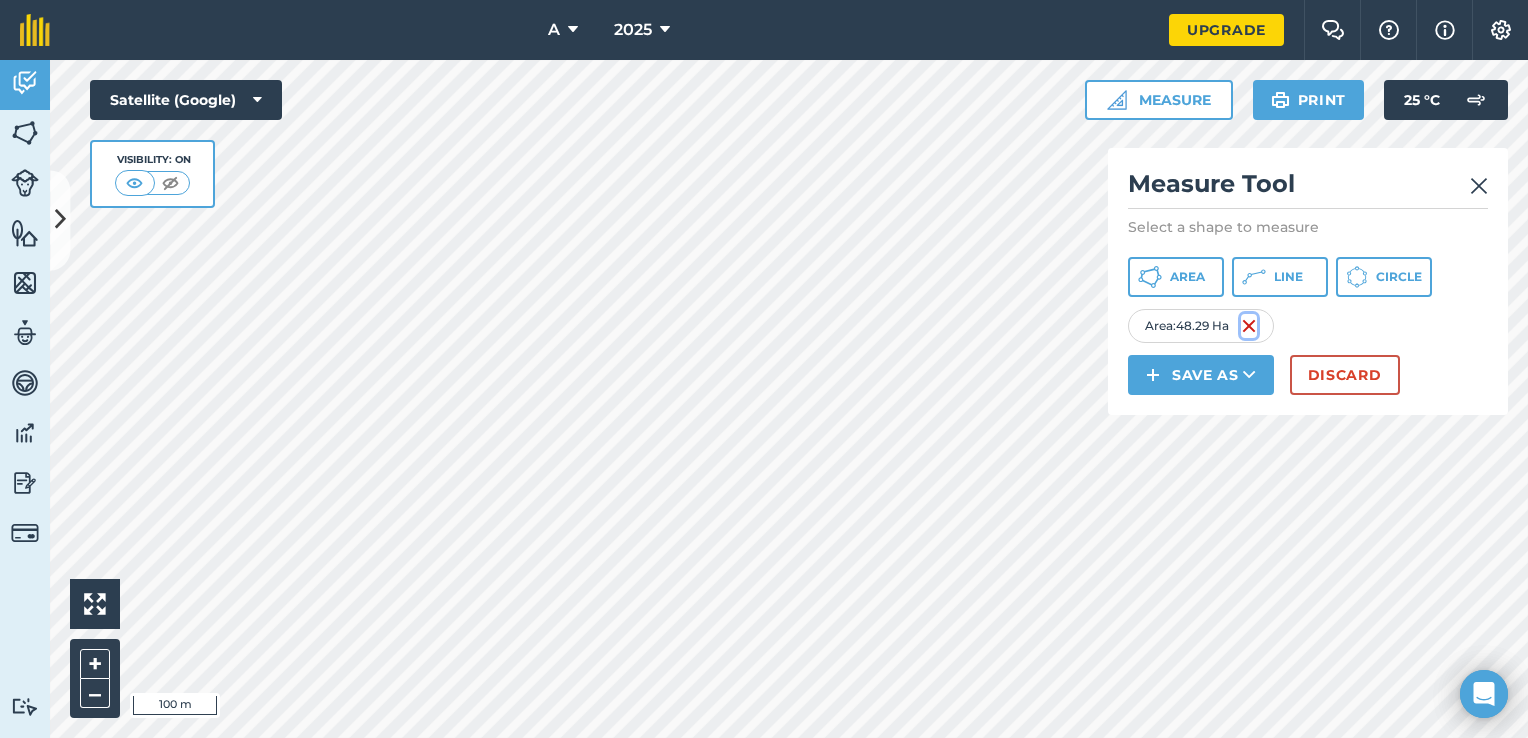 click at bounding box center [1249, 326] 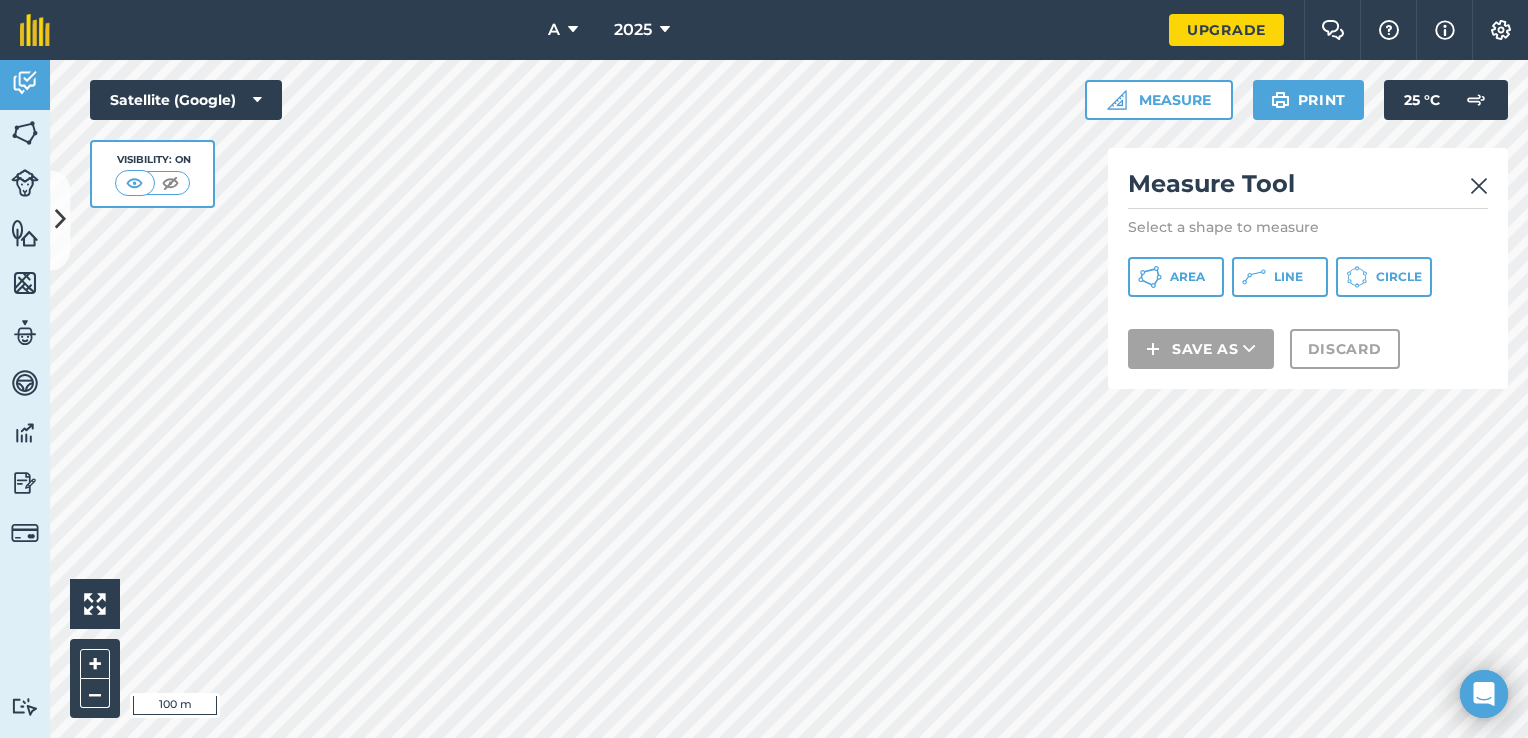 click on "Line" at bounding box center (1288, 277) 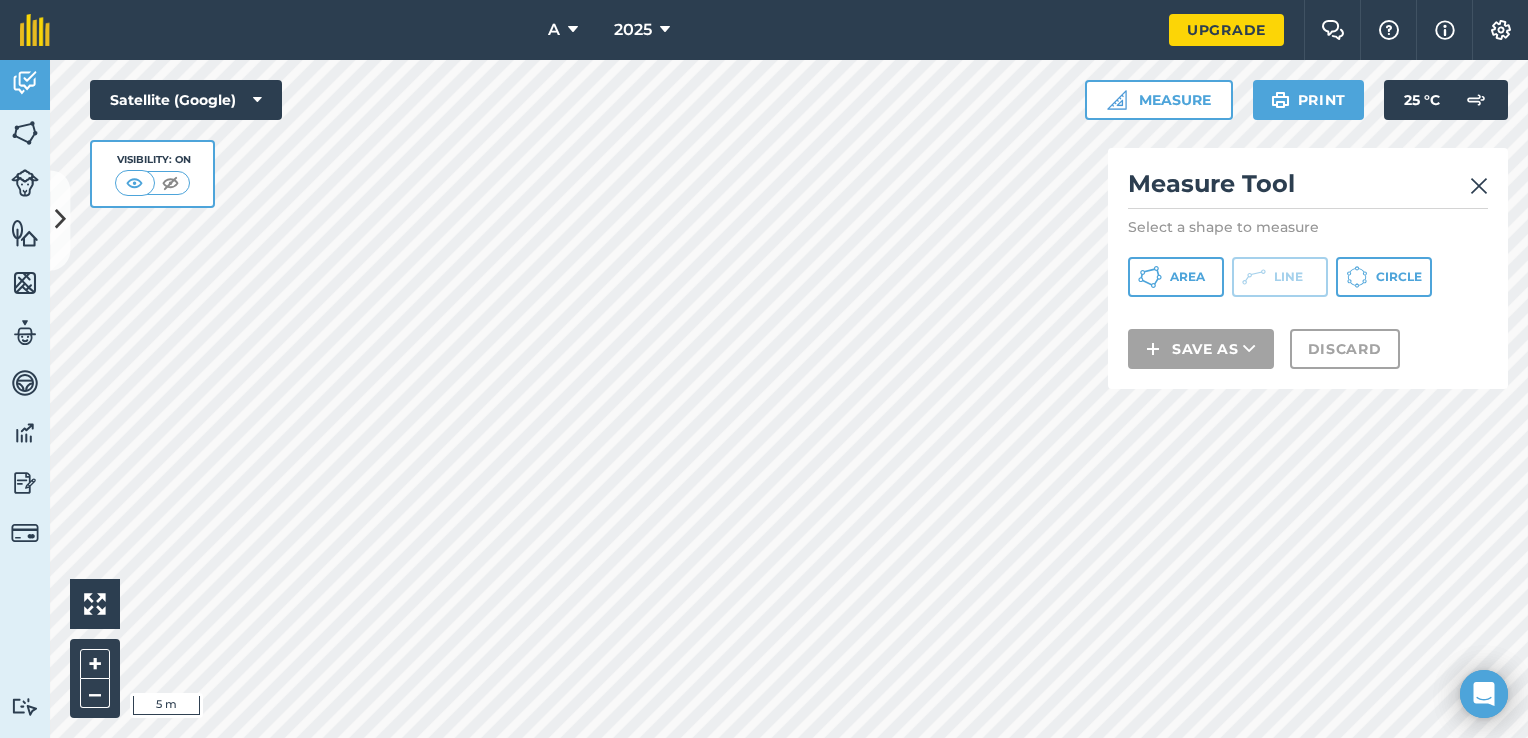 click at bounding box center [1479, 186] 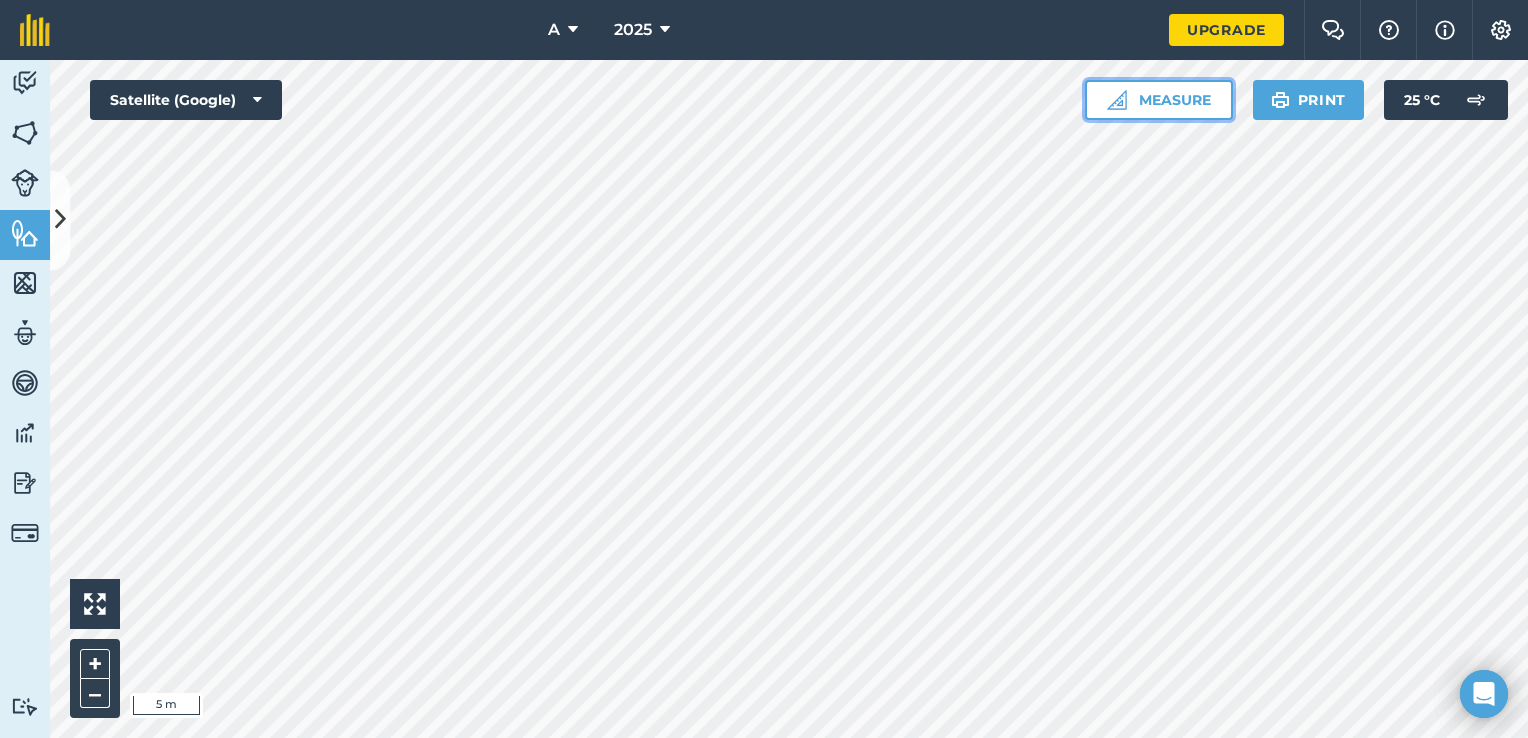 click on "Measure" at bounding box center (1159, 100) 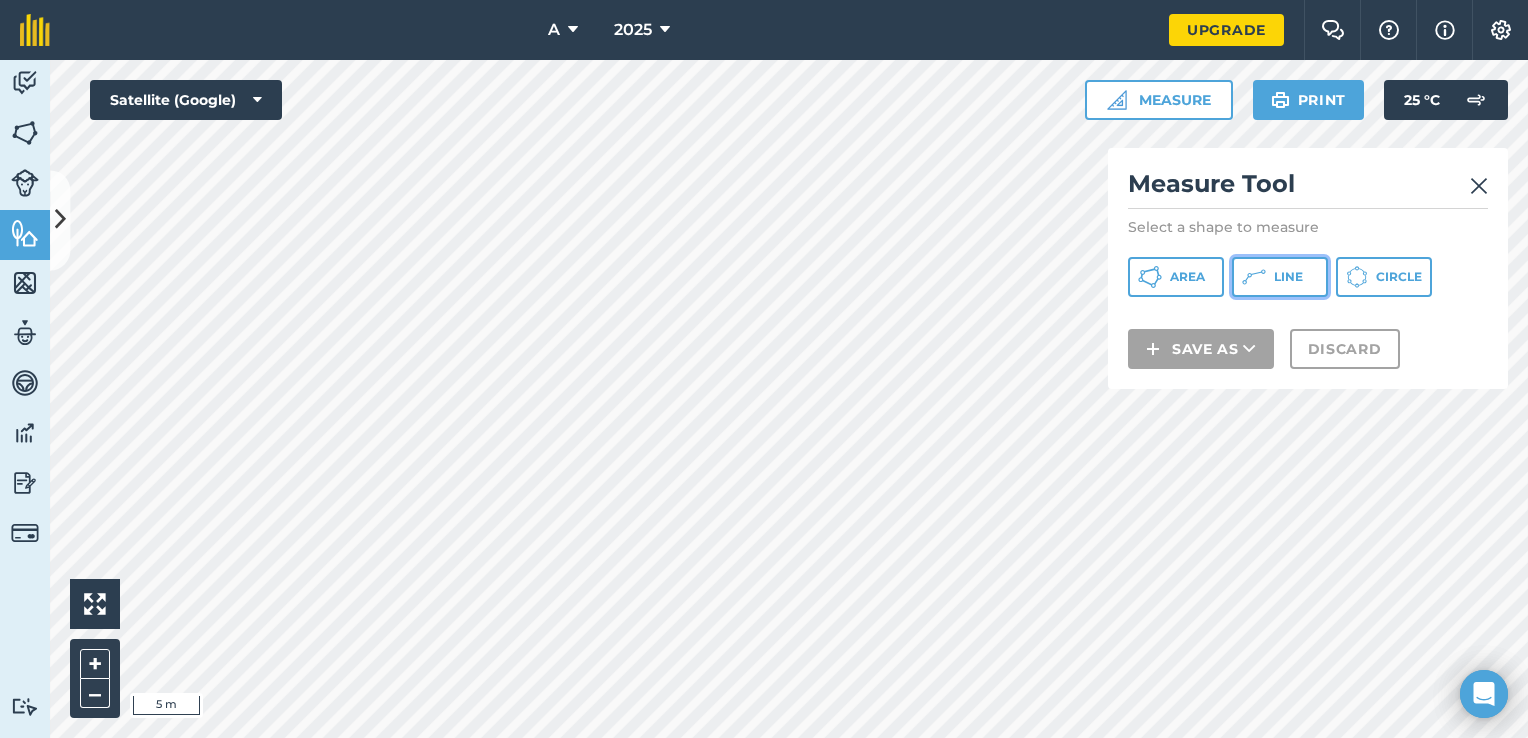 click on "Line" at bounding box center (1288, 277) 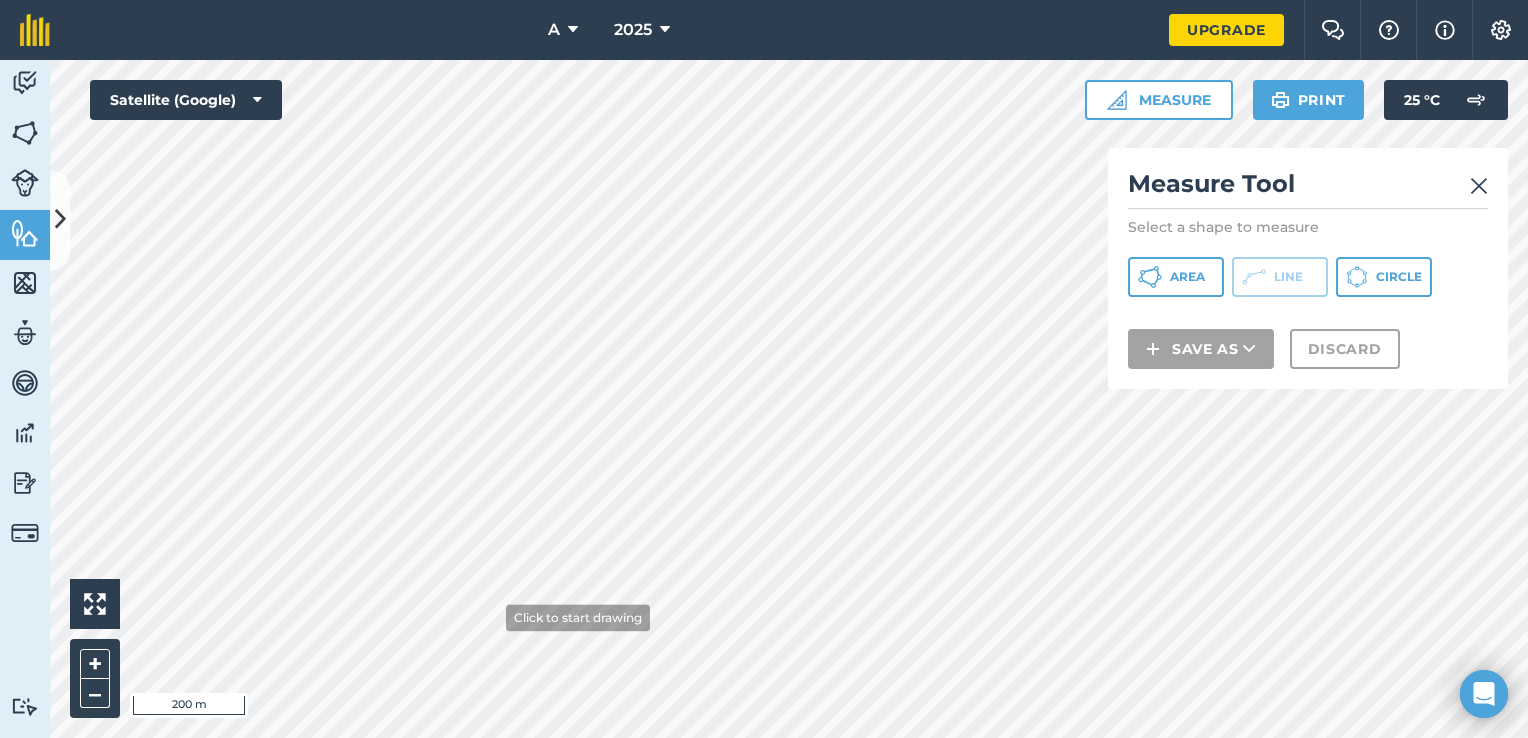 click at bounding box center [1479, 186] 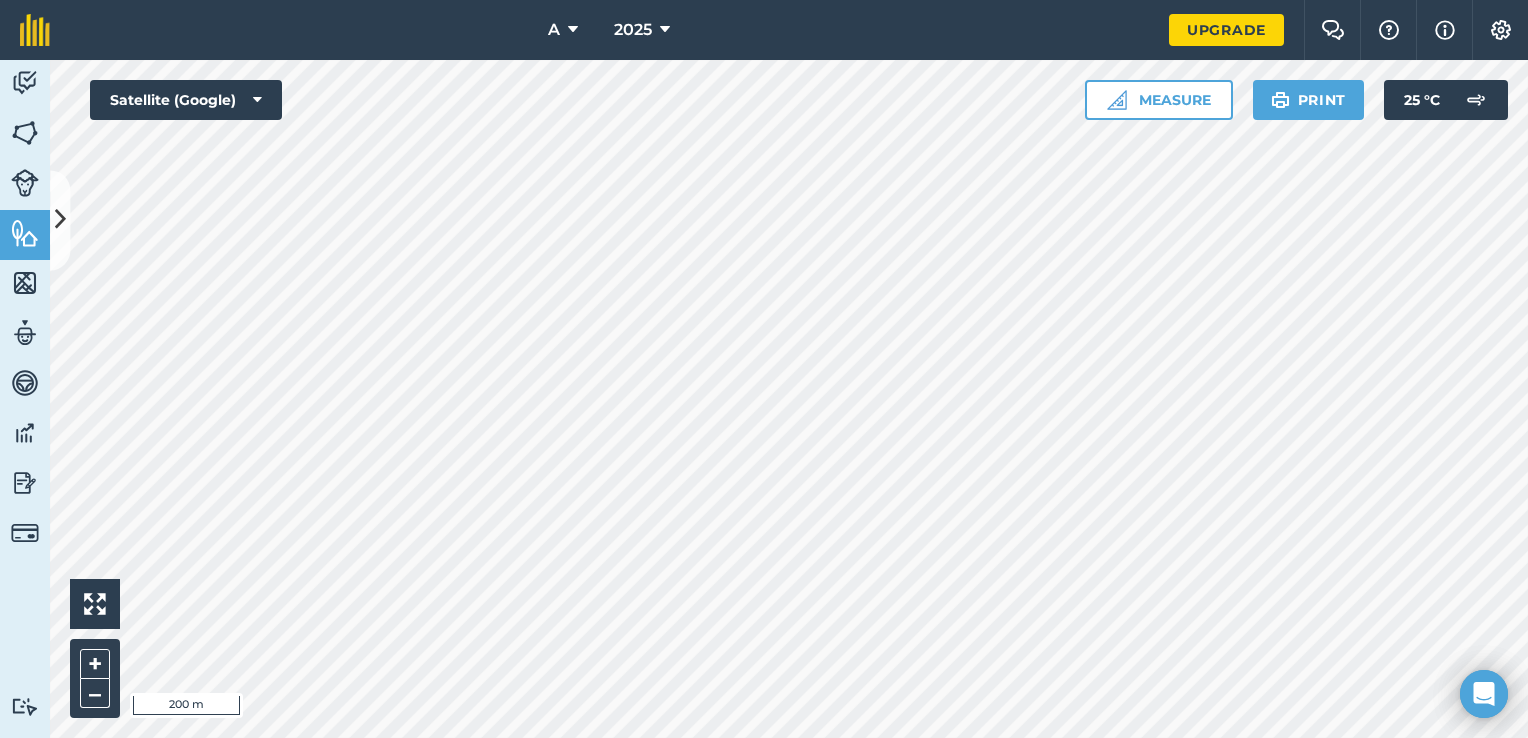 click on "Measure" at bounding box center [1159, 100] 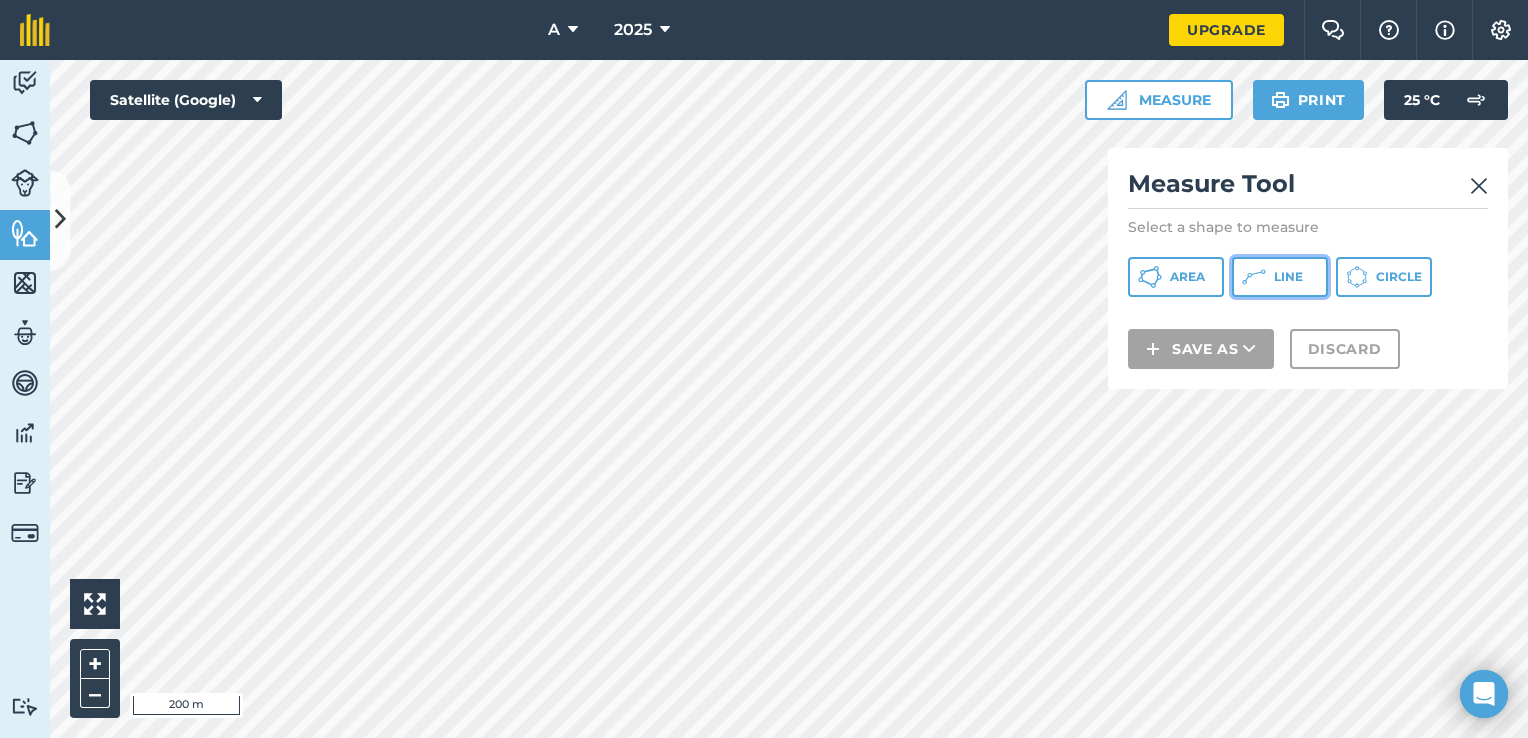 click on "Line" at bounding box center (1288, 277) 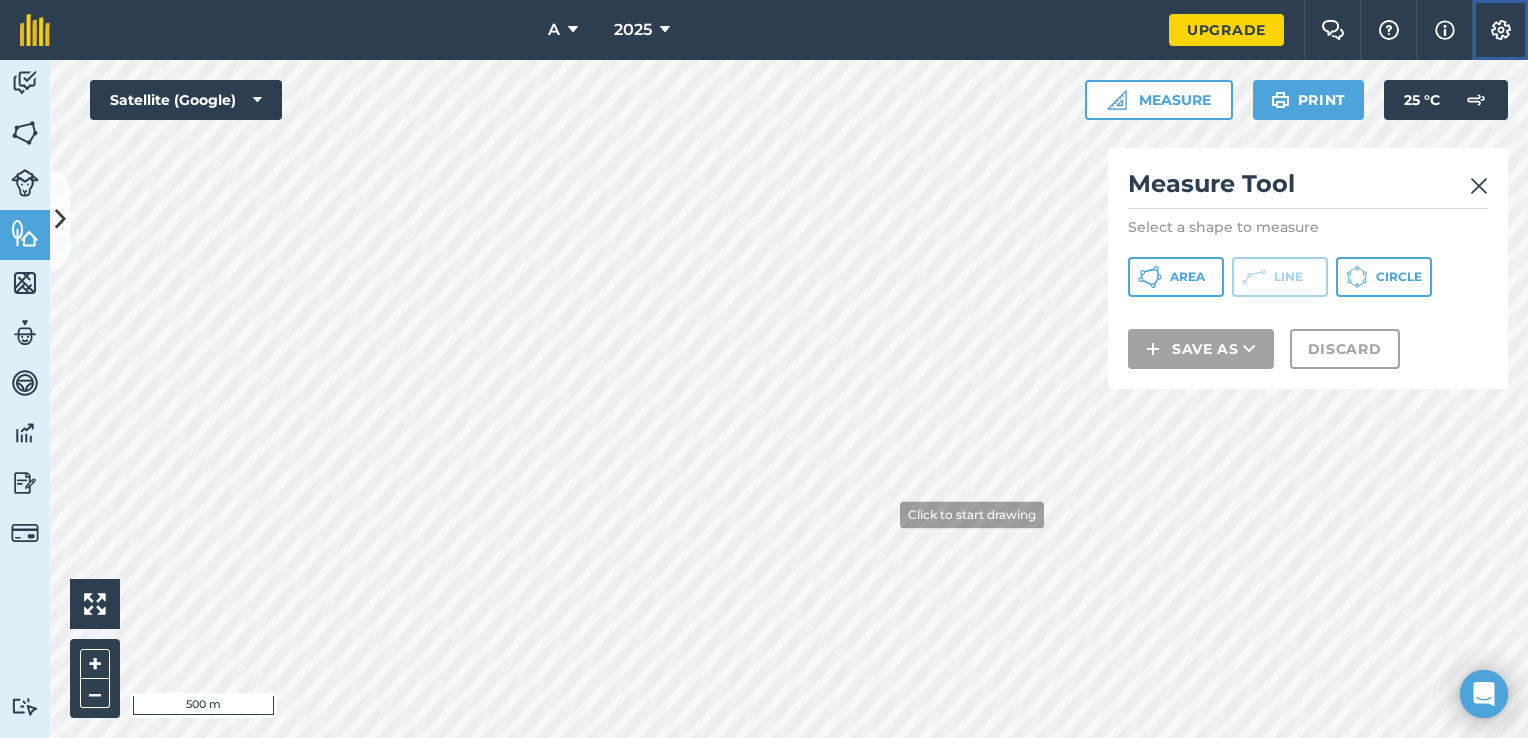 click at bounding box center (1501, 30) 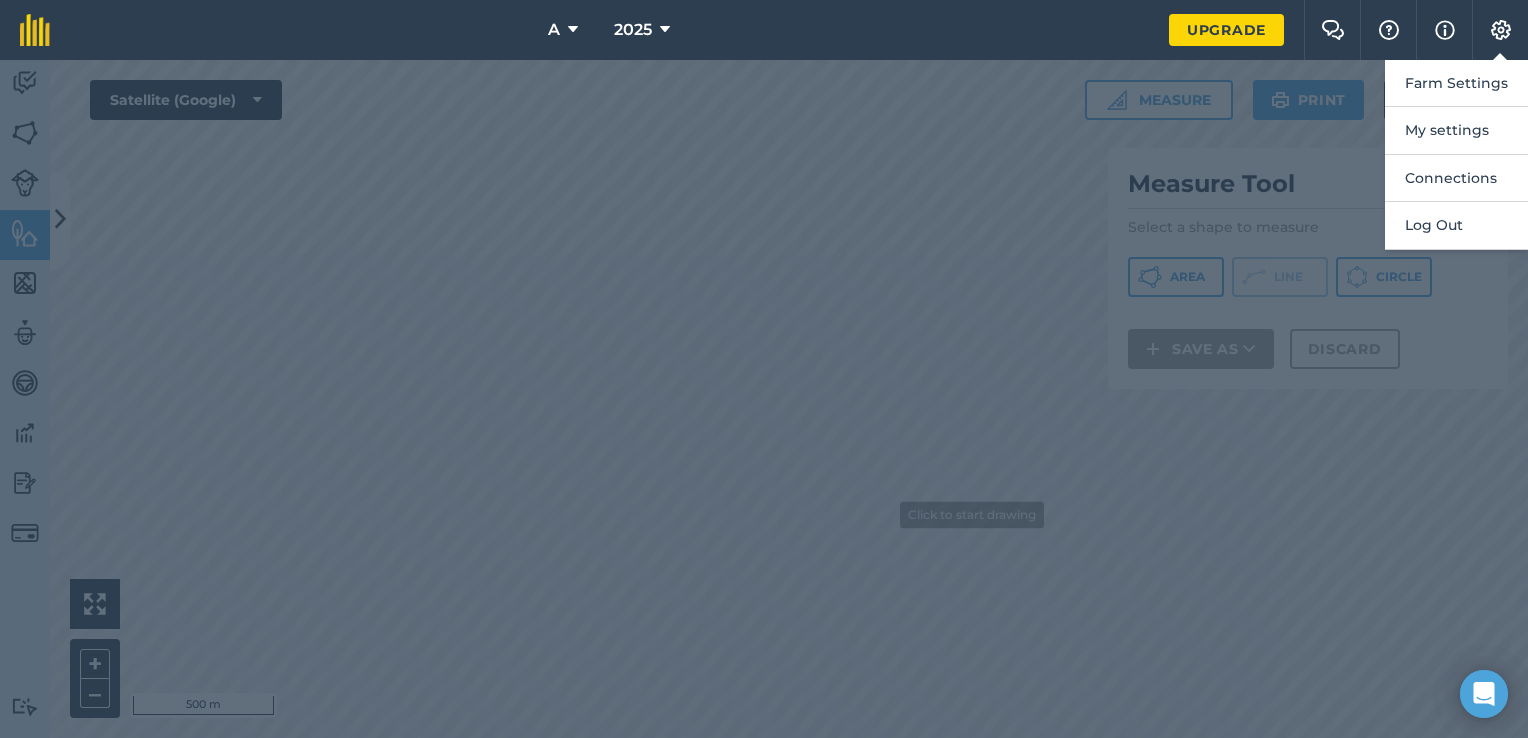 click at bounding box center [764, 399] 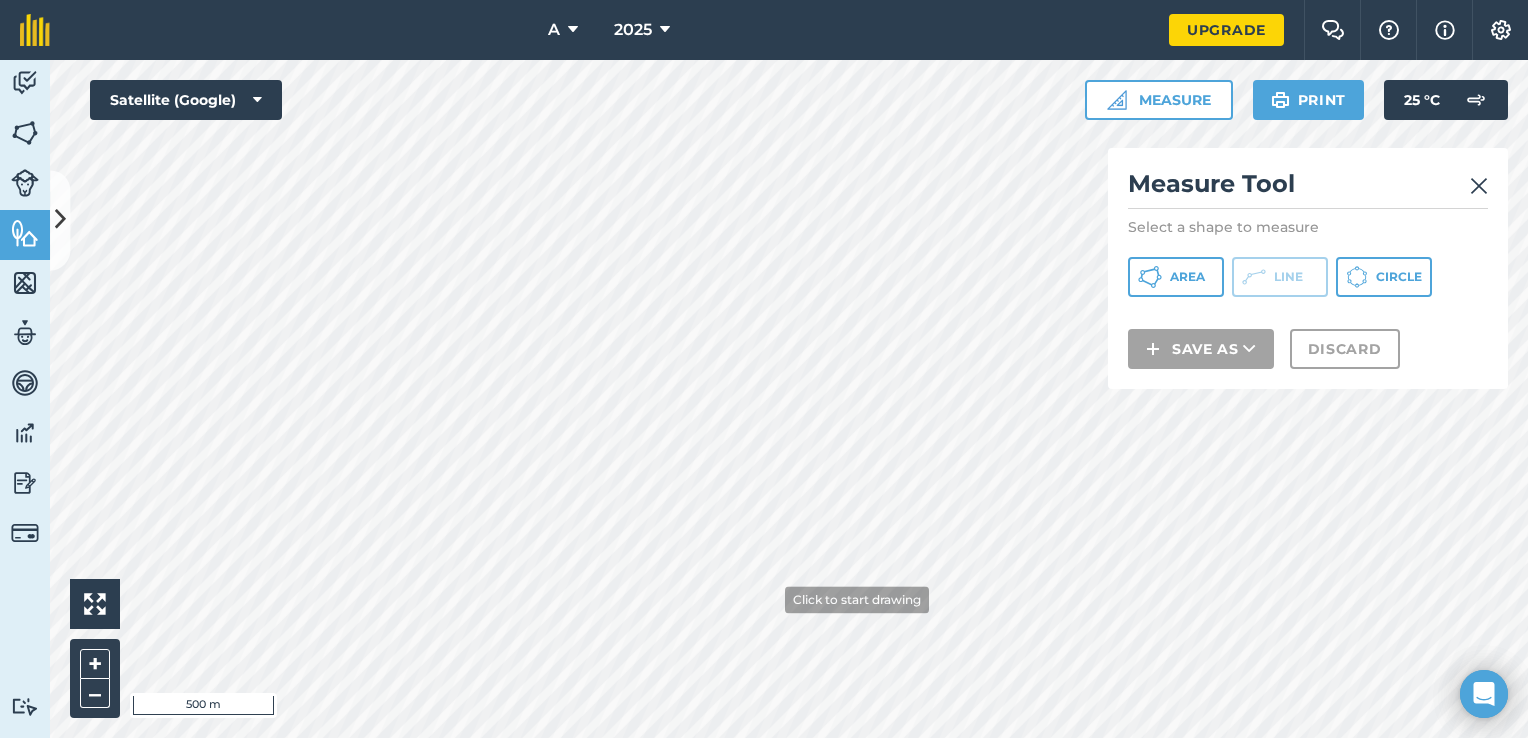 click at bounding box center (1479, 186) 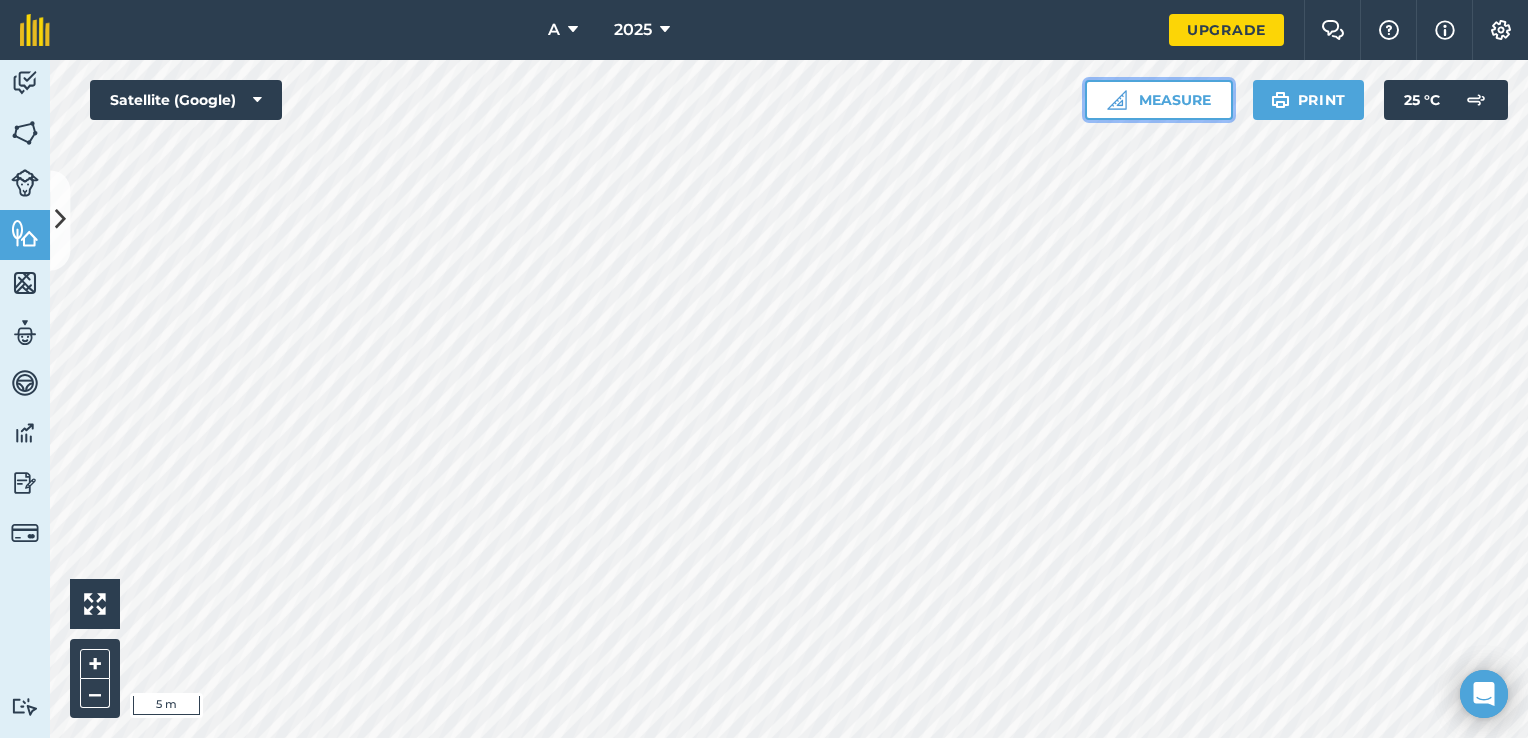 click on "Measure" at bounding box center (1159, 100) 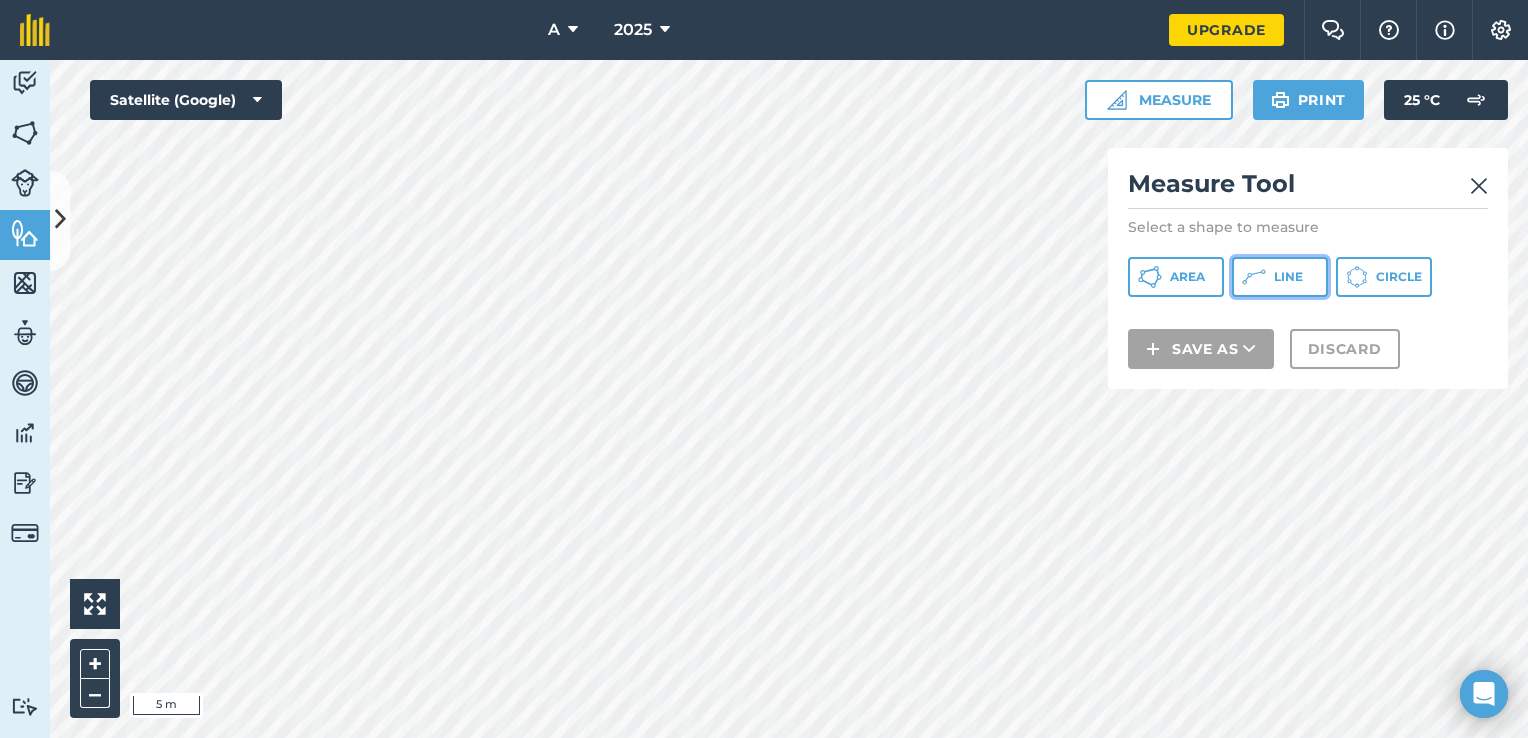 click on "Line" at bounding box center (1288, 277) 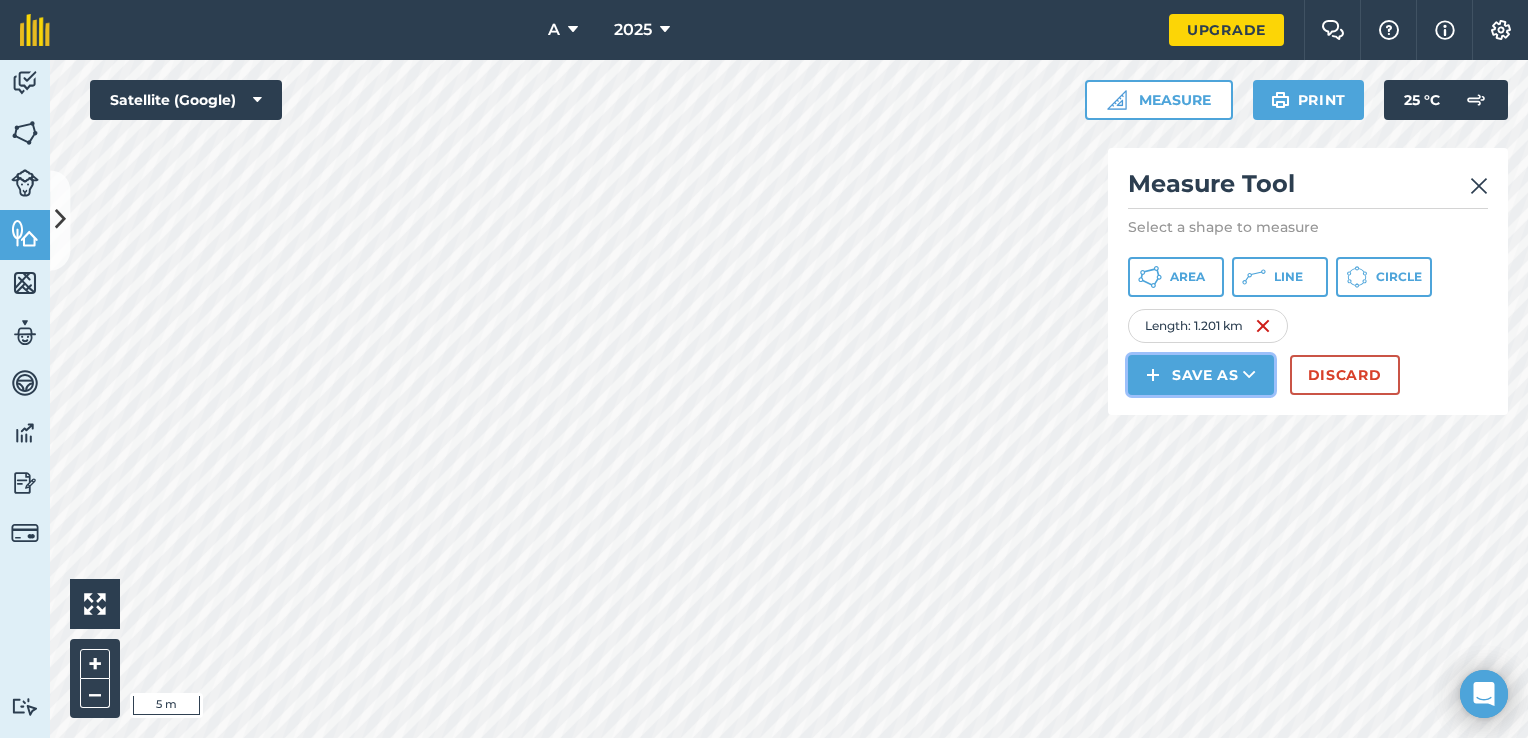 click on "Save as" at bounding box center (1201, 375) 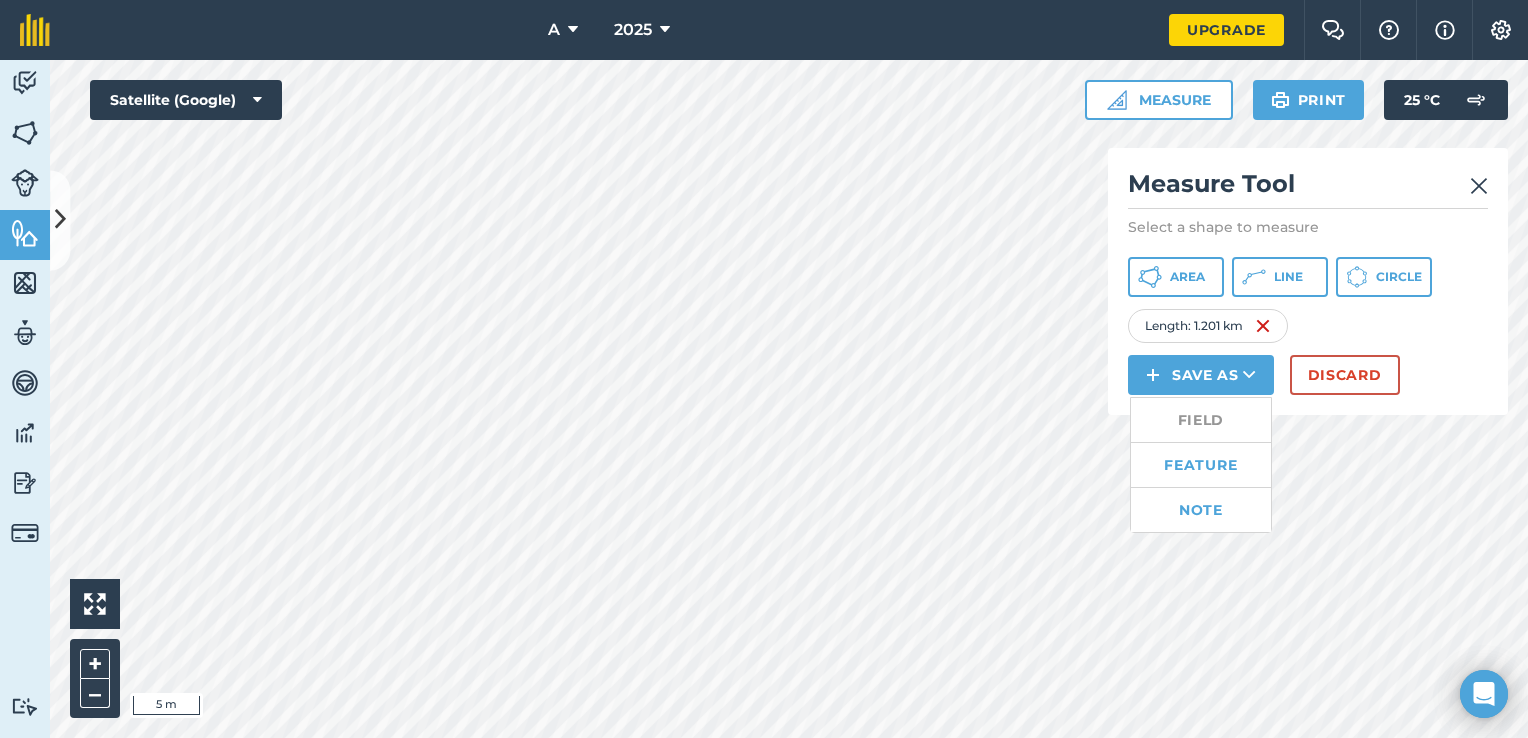 click on "Select a shape to measure" at bounding box center [1308, 227] 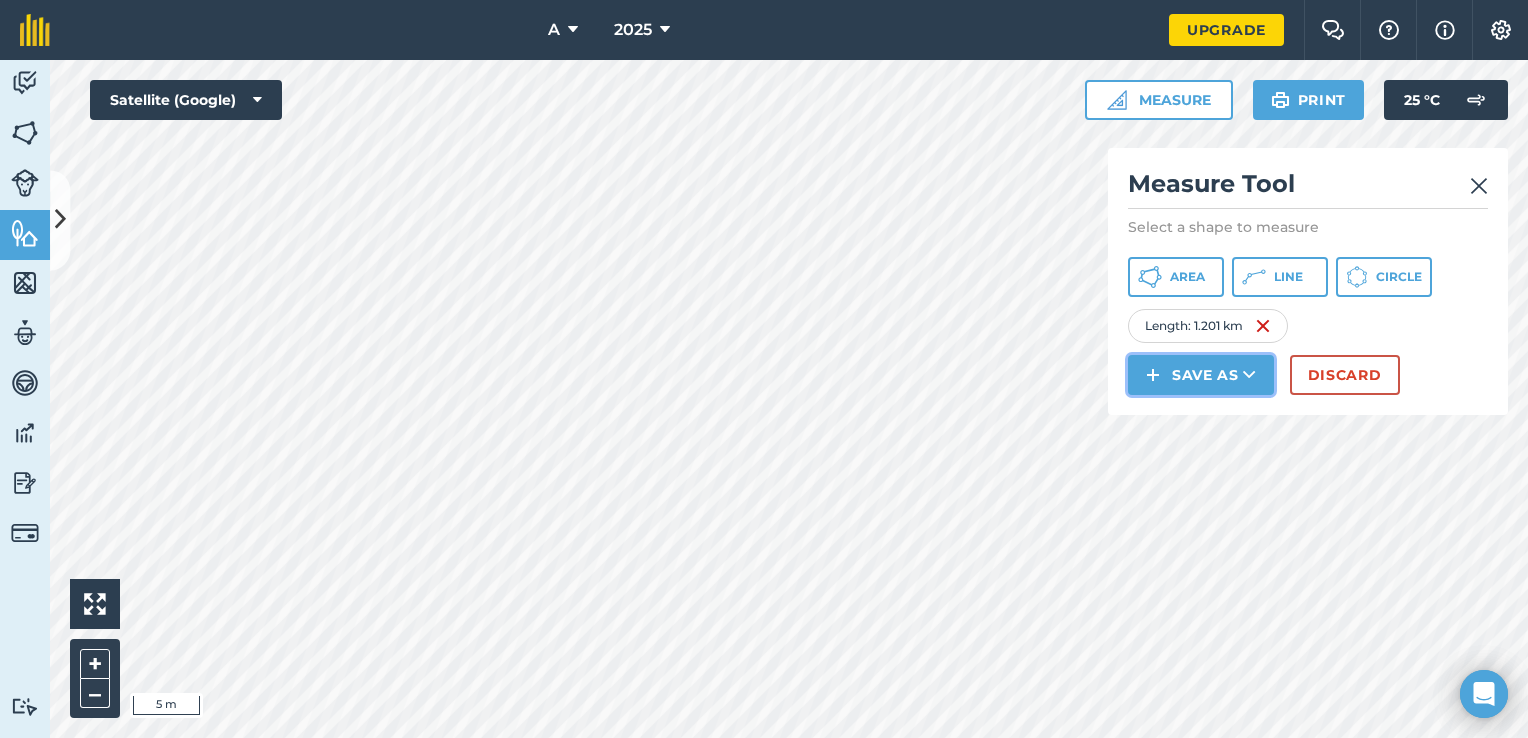 click on "Save as" at bounding box center (1201, 375) 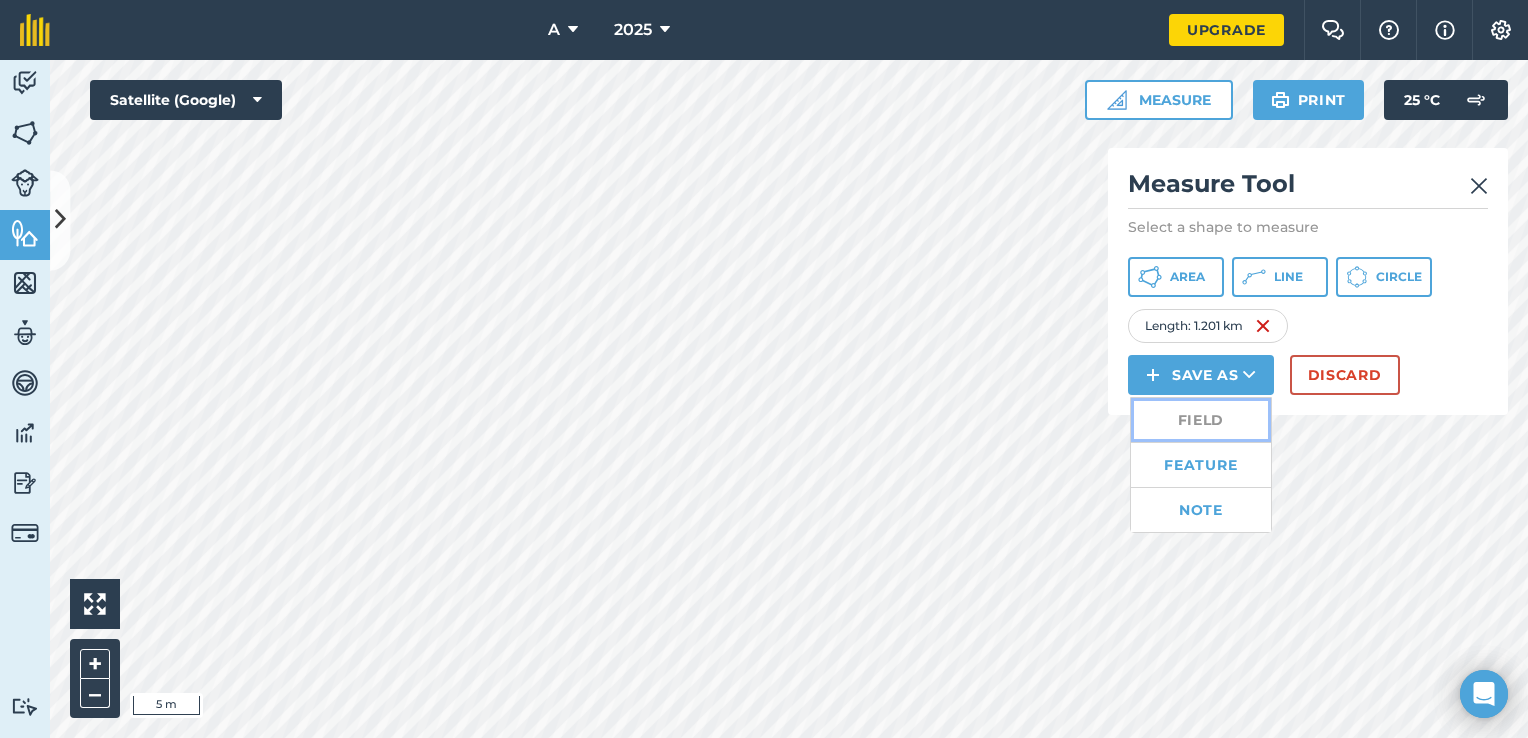 click on "Field" at bounding box center [1201, 420] 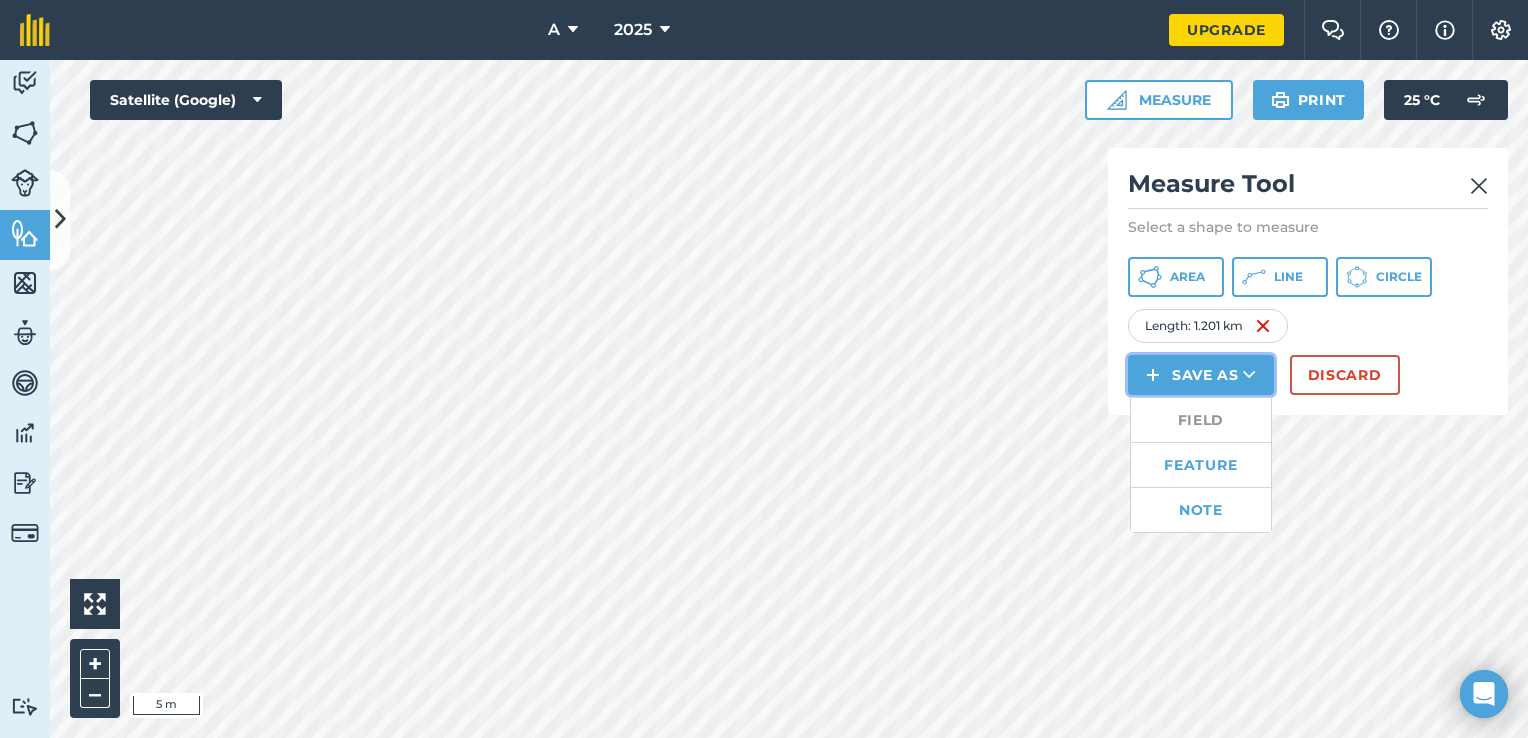 click on "Save as   Field Feature Note" at bounding box center [1201, 375] 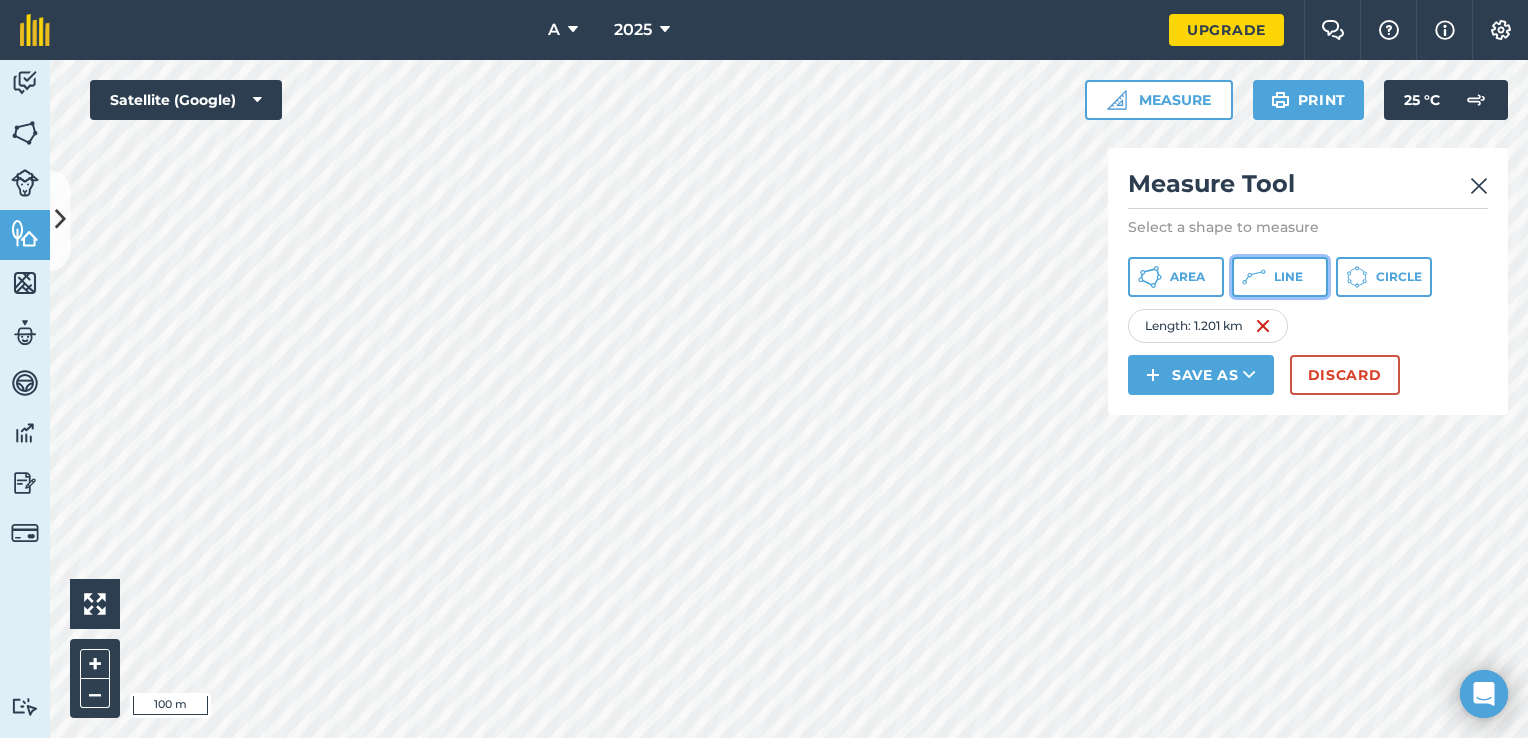 click on "Line" at bounding box center (1280, 277) 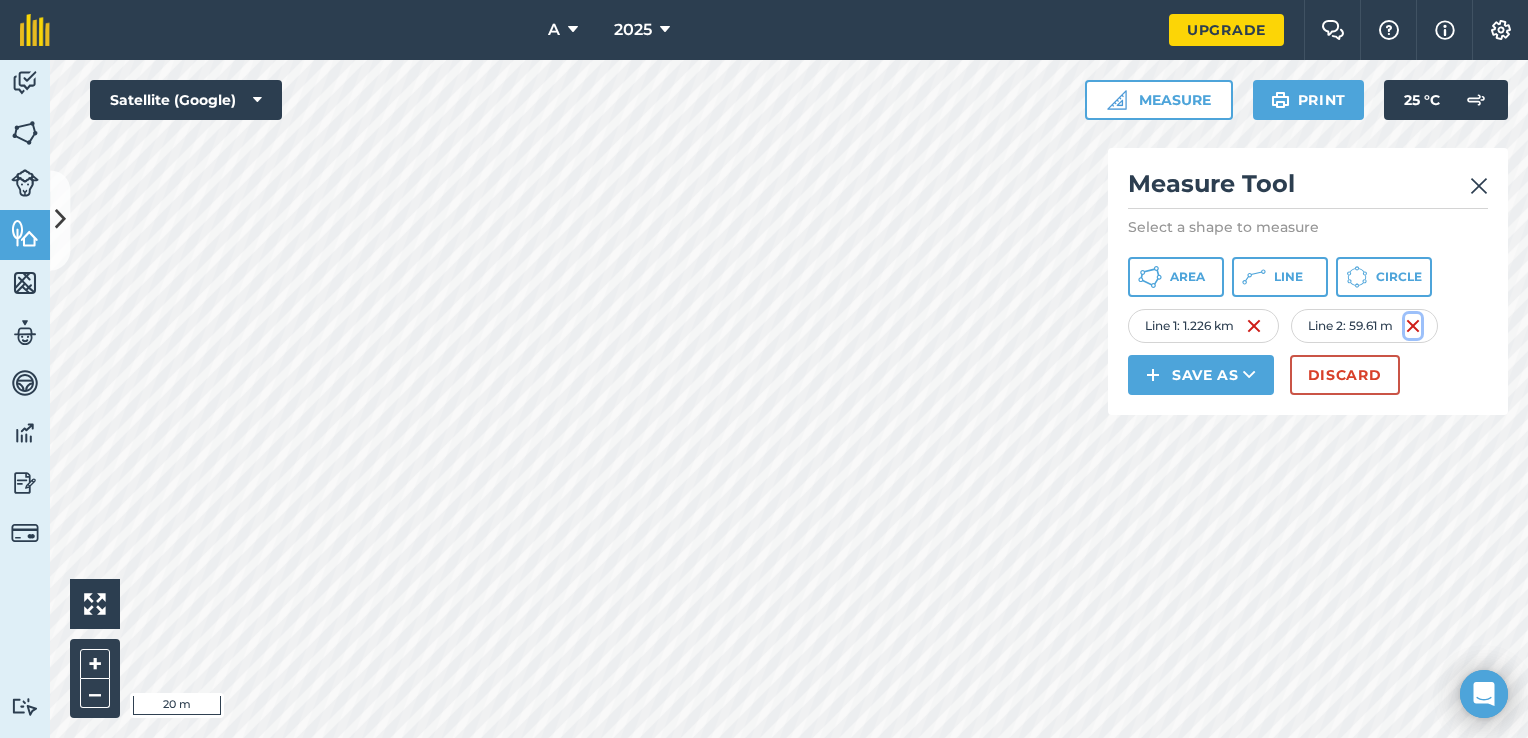 click at bounding box center [1413, 326] 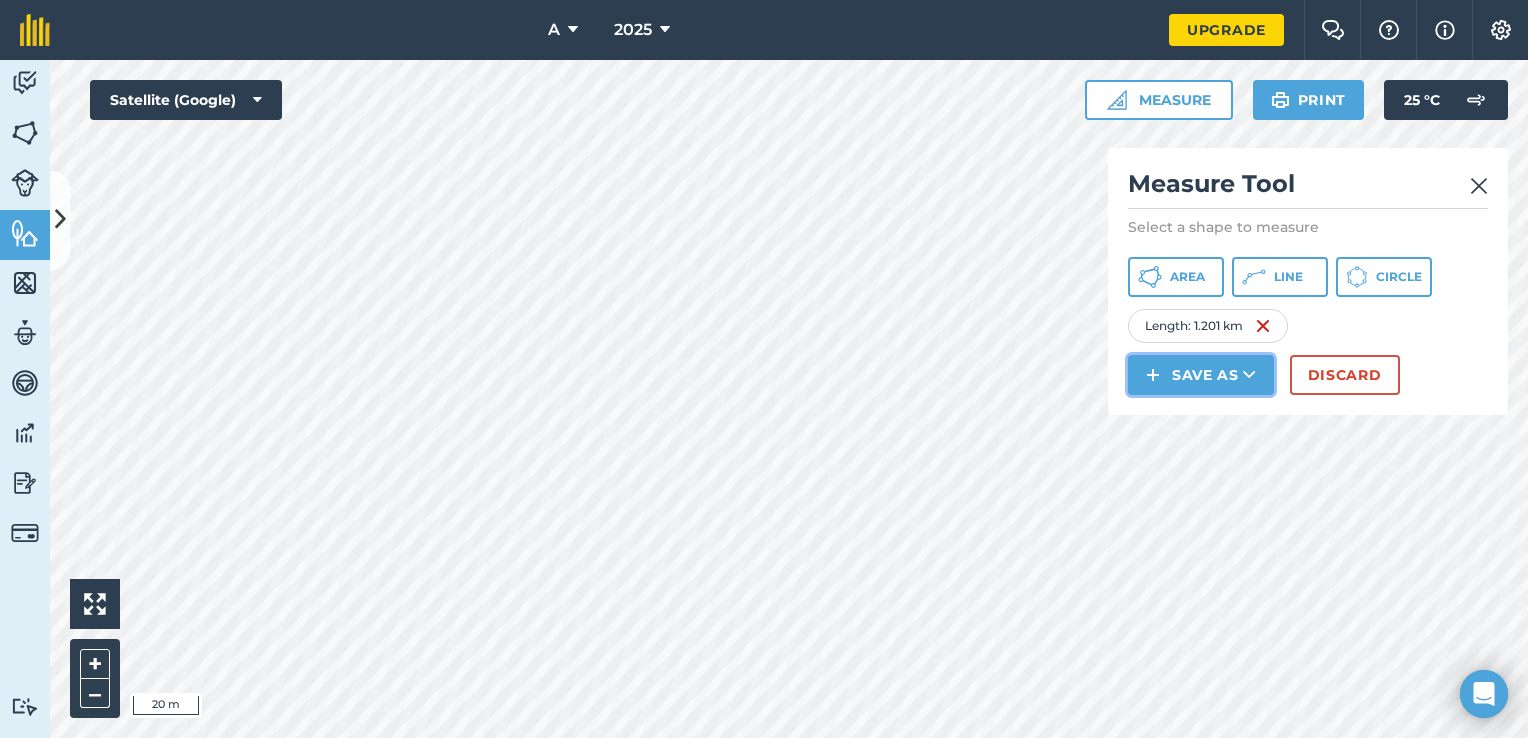click on "Save as" at bounding box center [1201, 375] 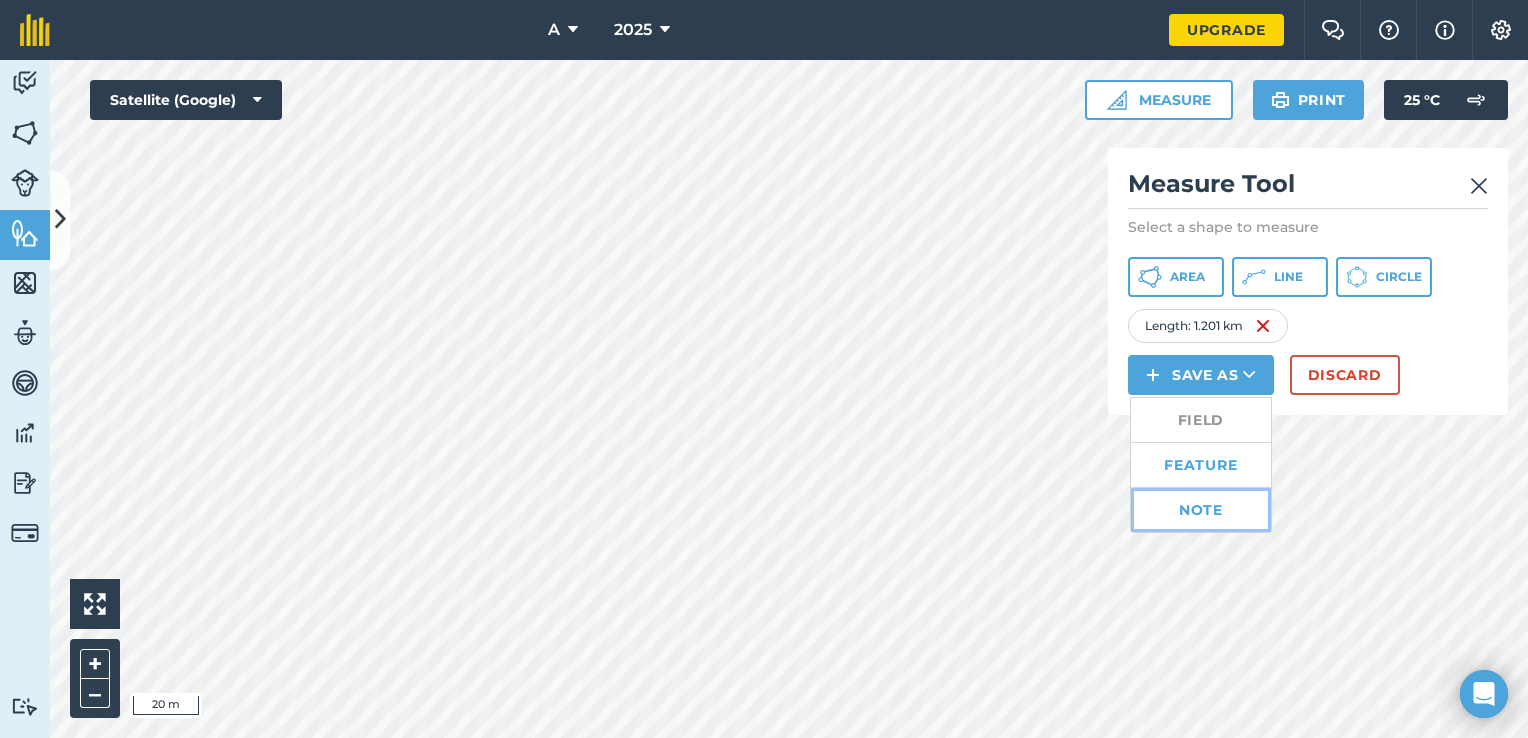 click on "Note" at bounding box center (1201, 510) 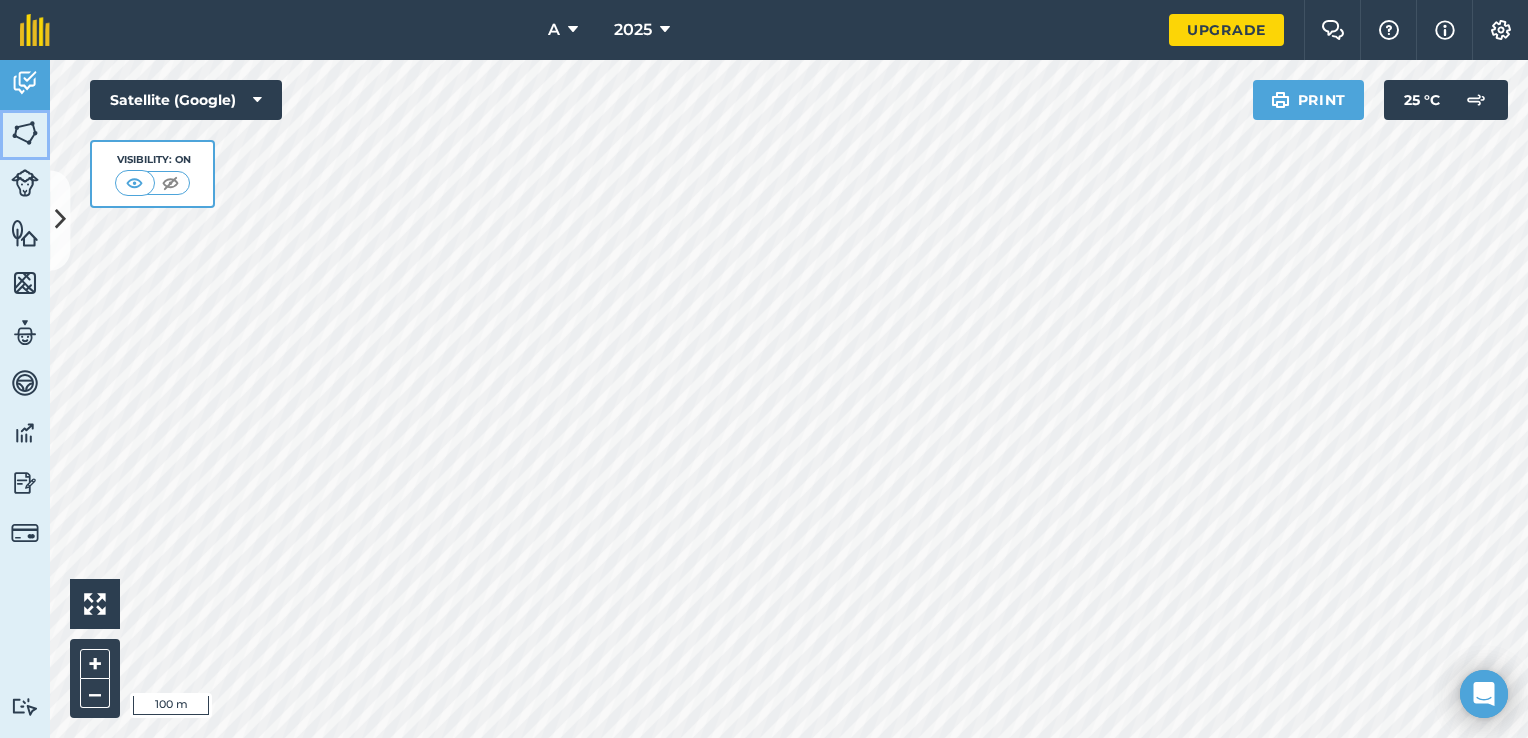 click at bounding box center (25, 133) 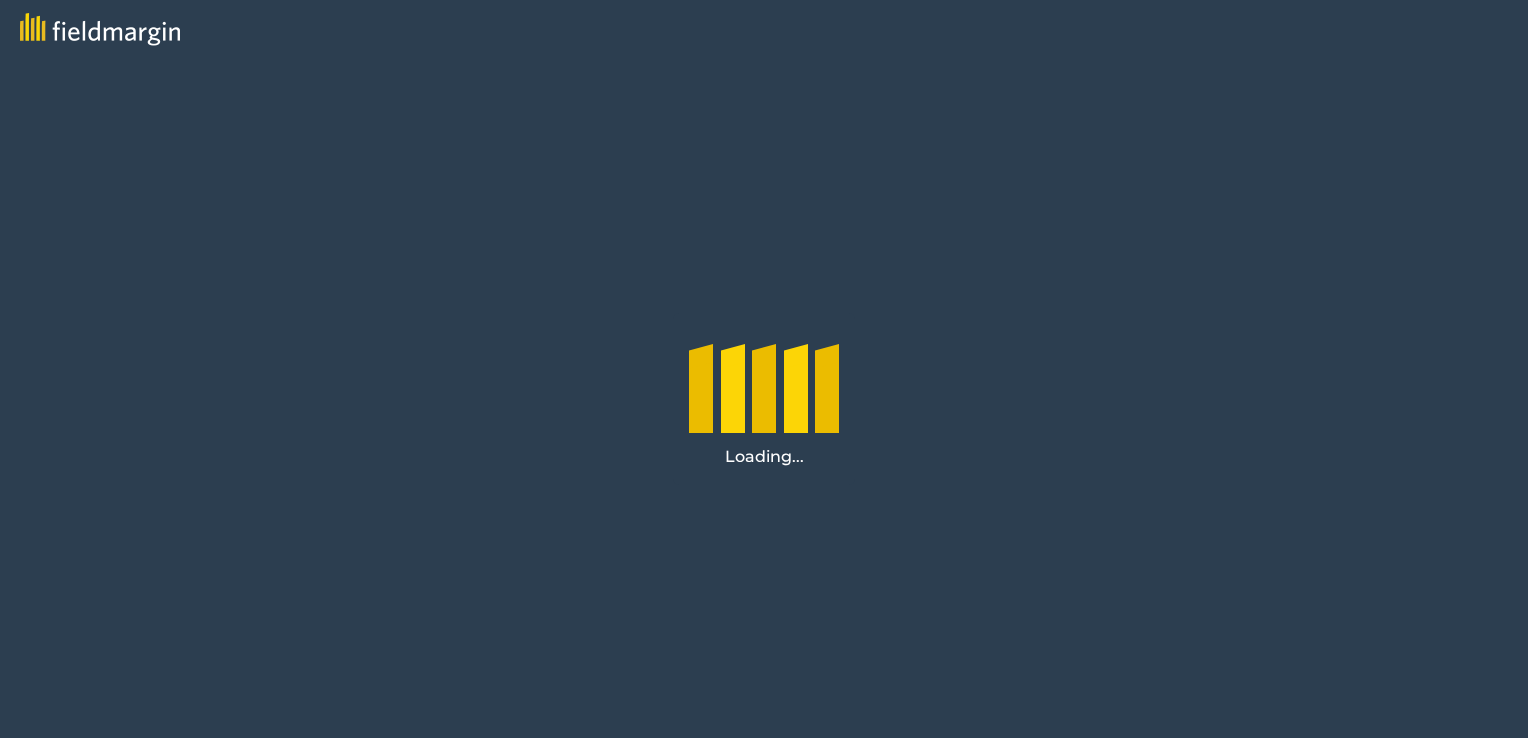 scroll, scrollTop: 0, scrollLeft: 0, axis: both 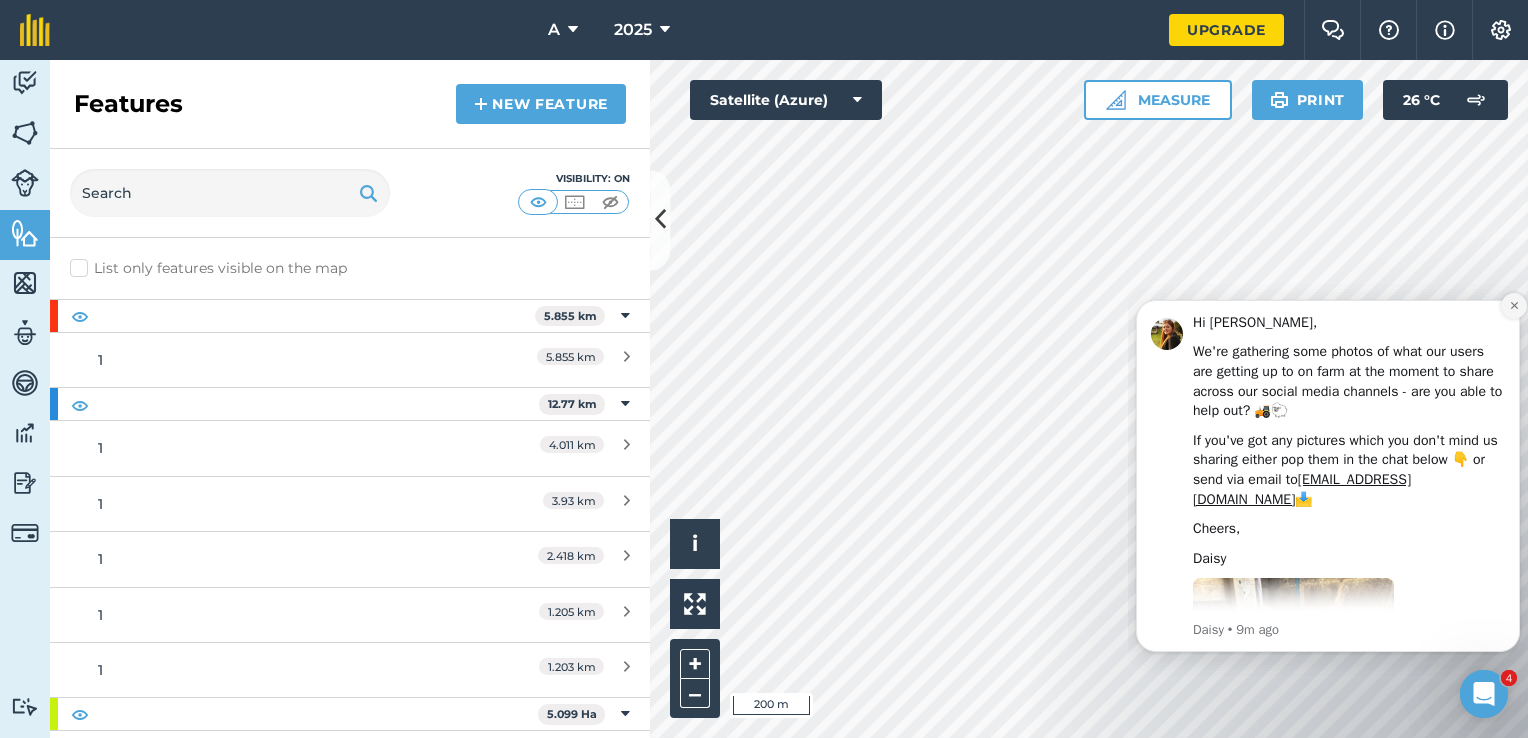 click at bounding box center [1514, 306] 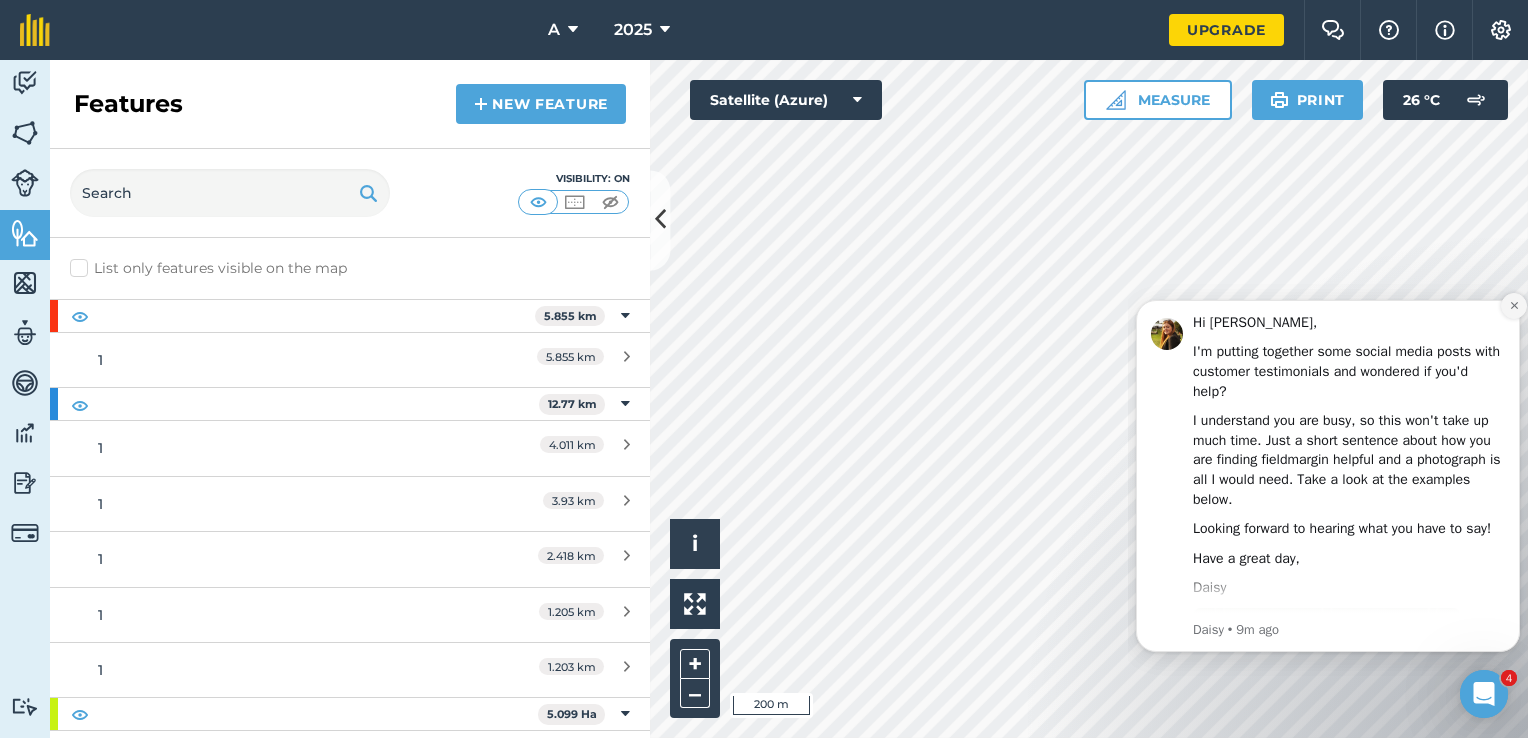 click 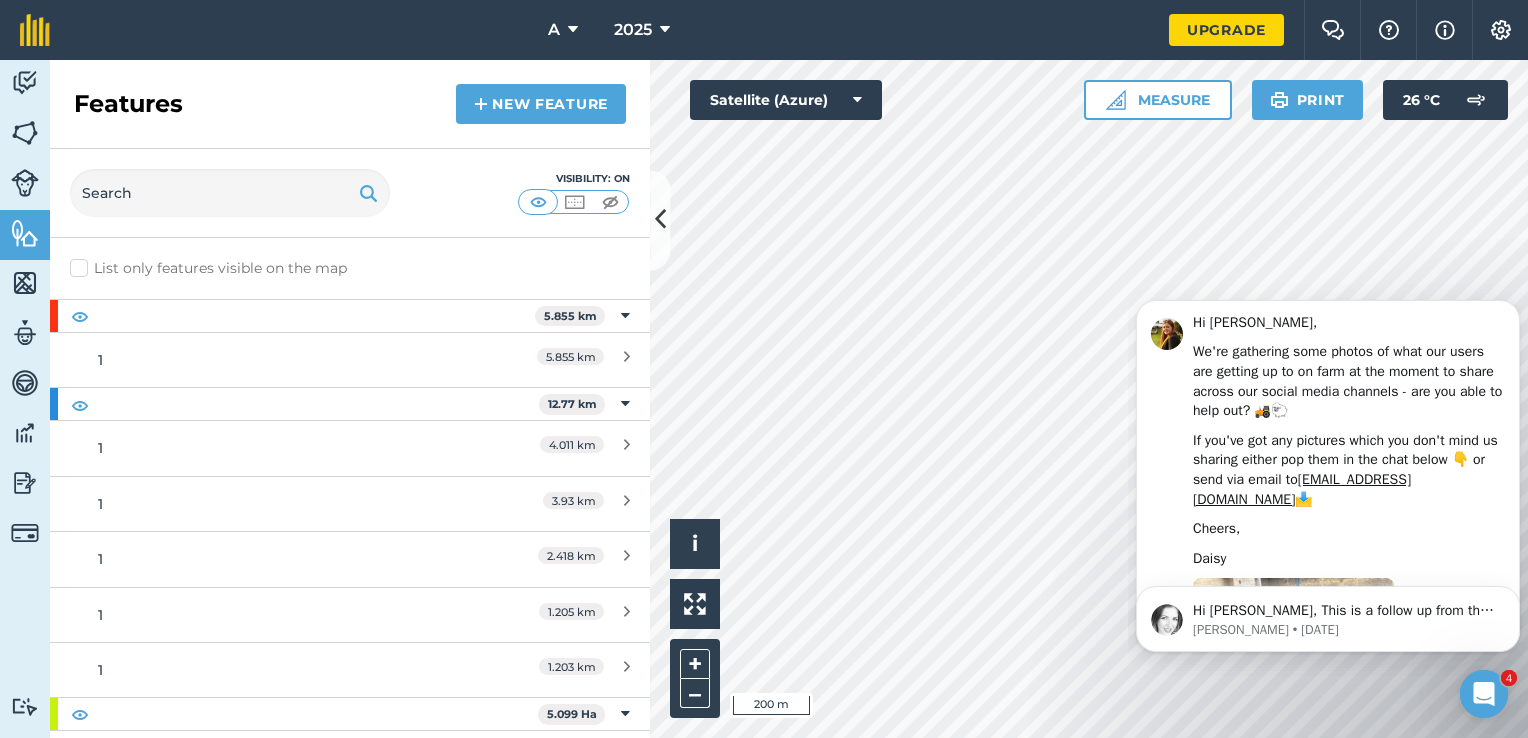 click 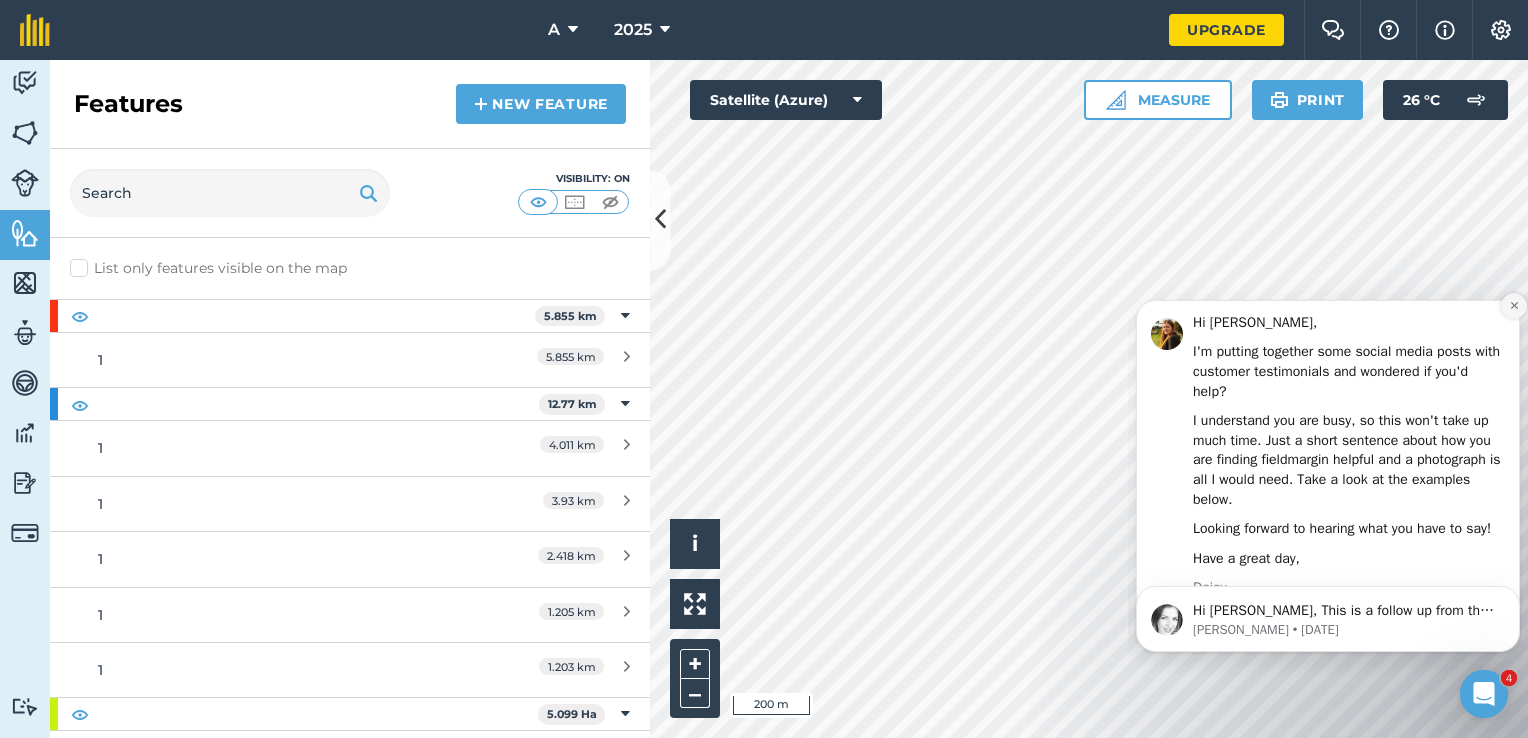 click 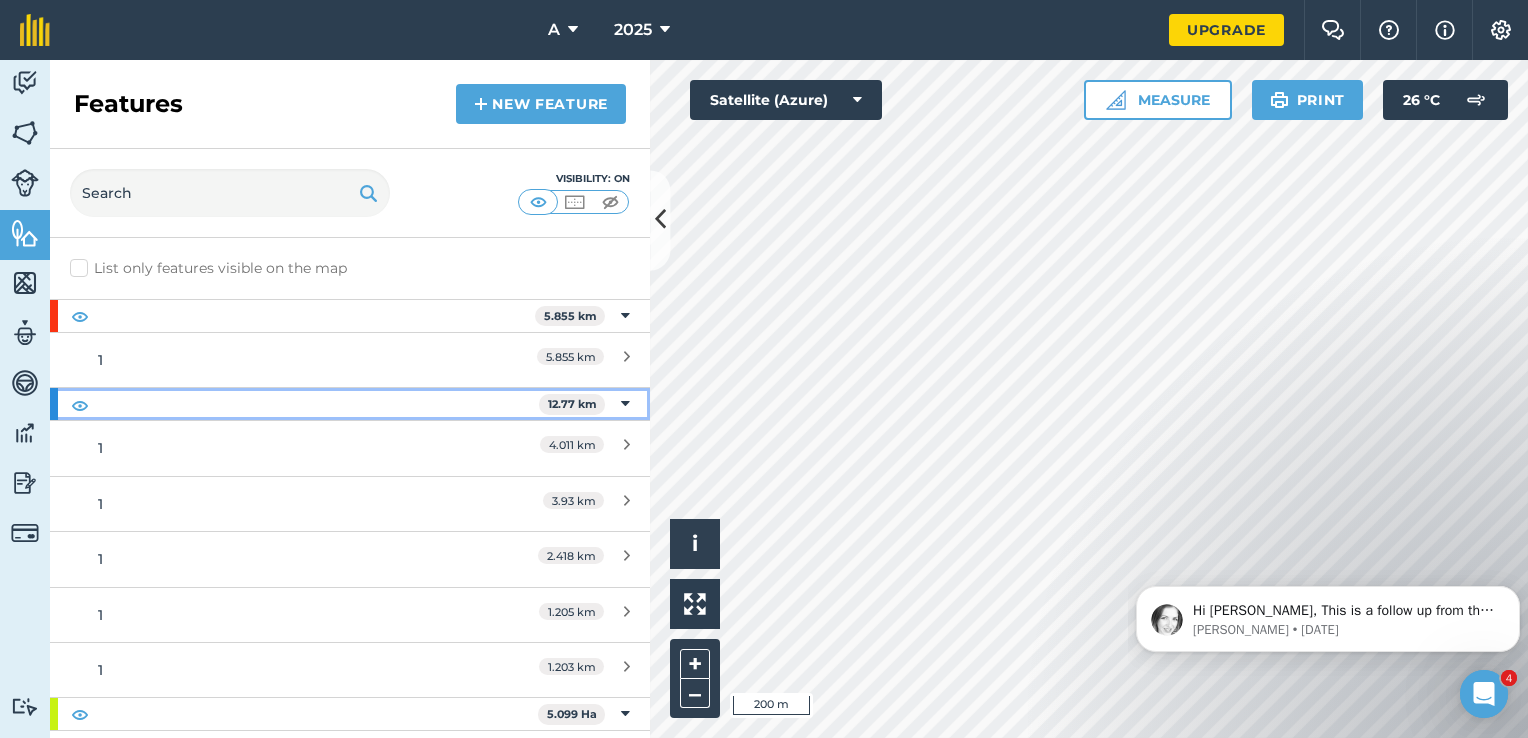 click on "12.77   km" at bounding box center [572, 404] 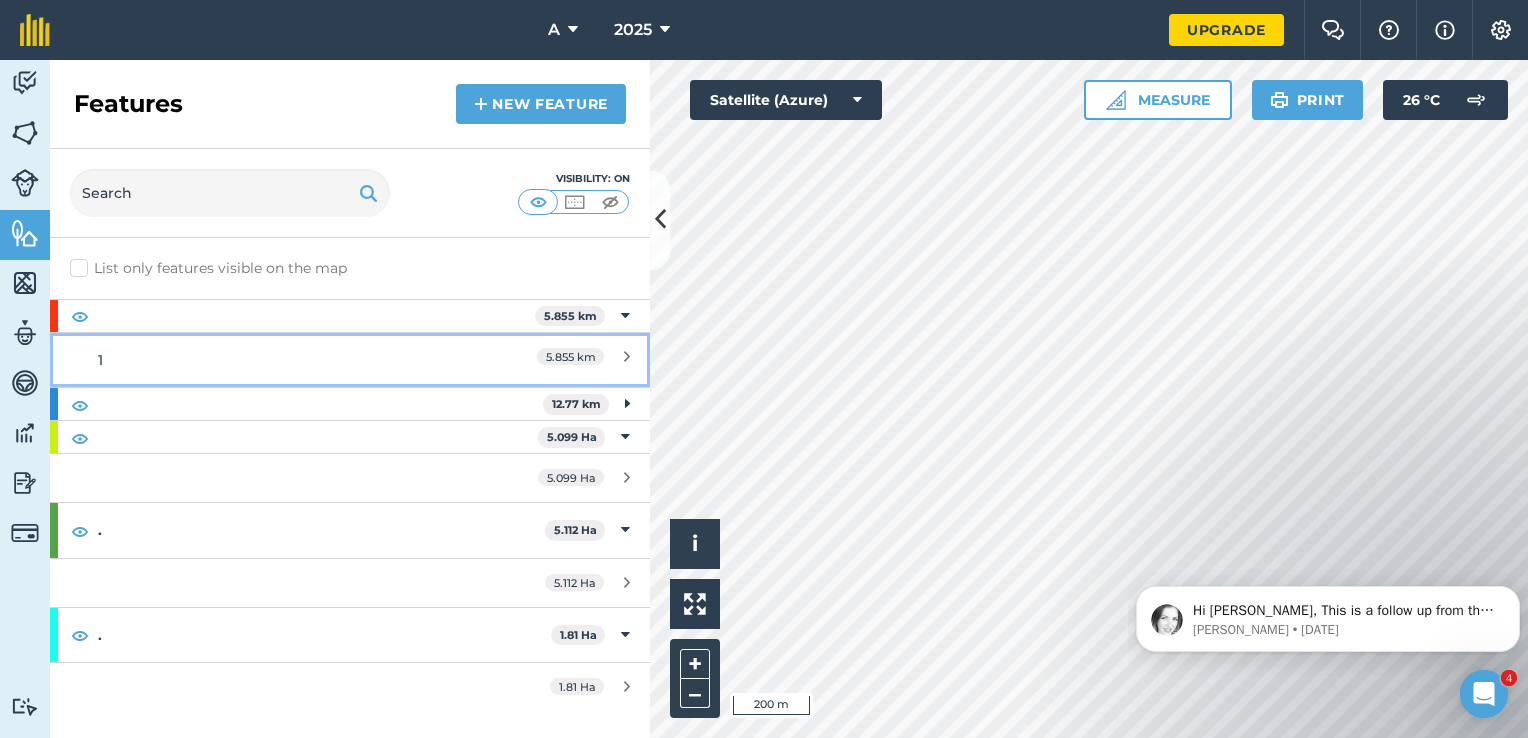 click on "5.855   km" at bounding box center (541, 360) 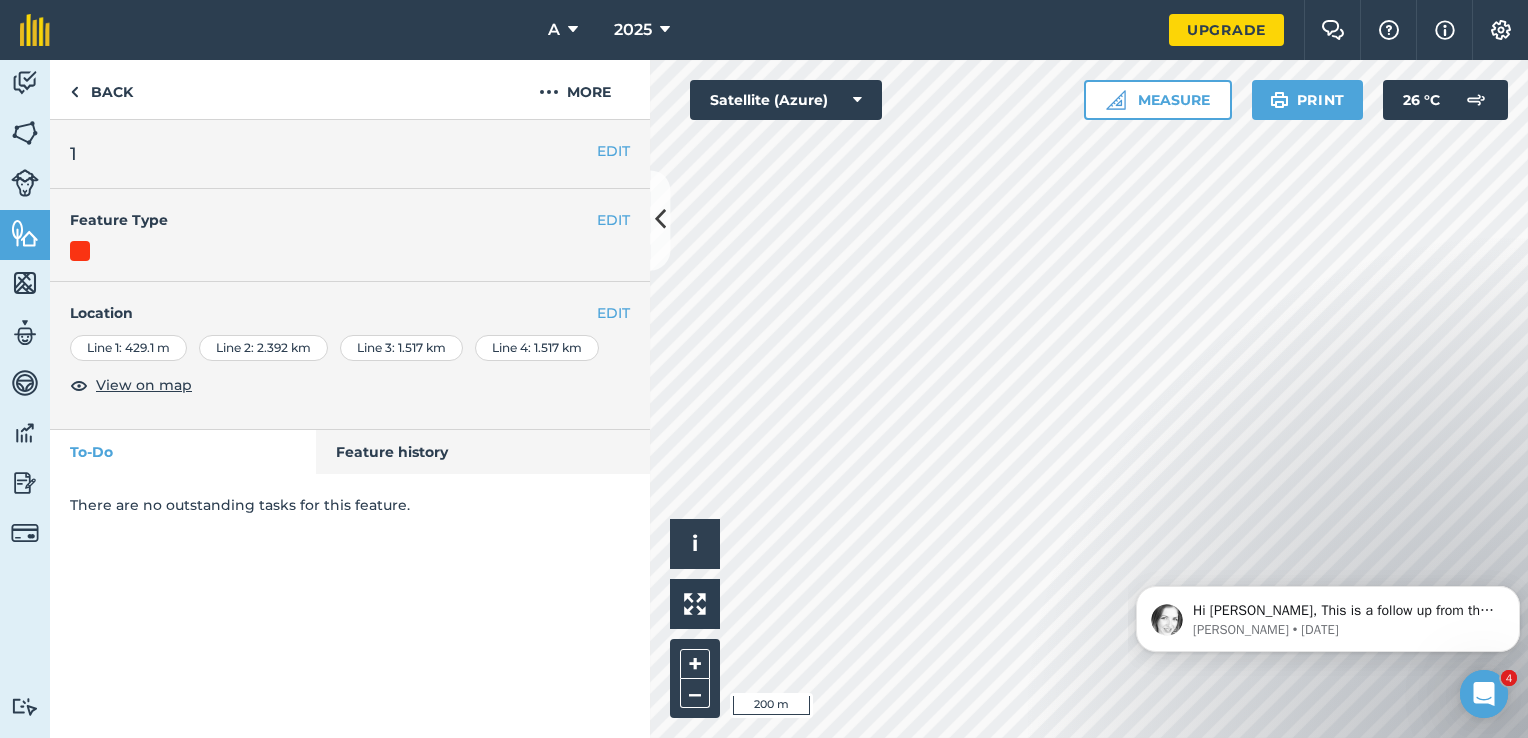 click on "Line 4 :   1.517   km" at bounding box center [537, 348] 